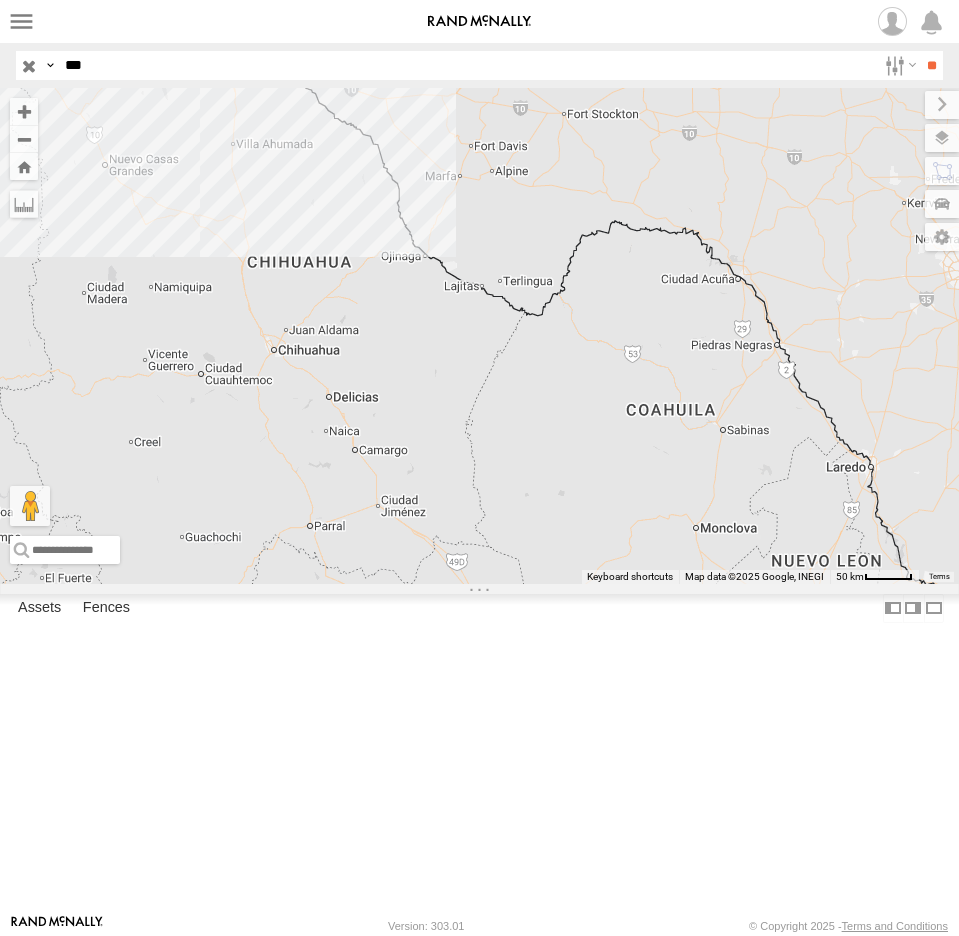 select on "**********" 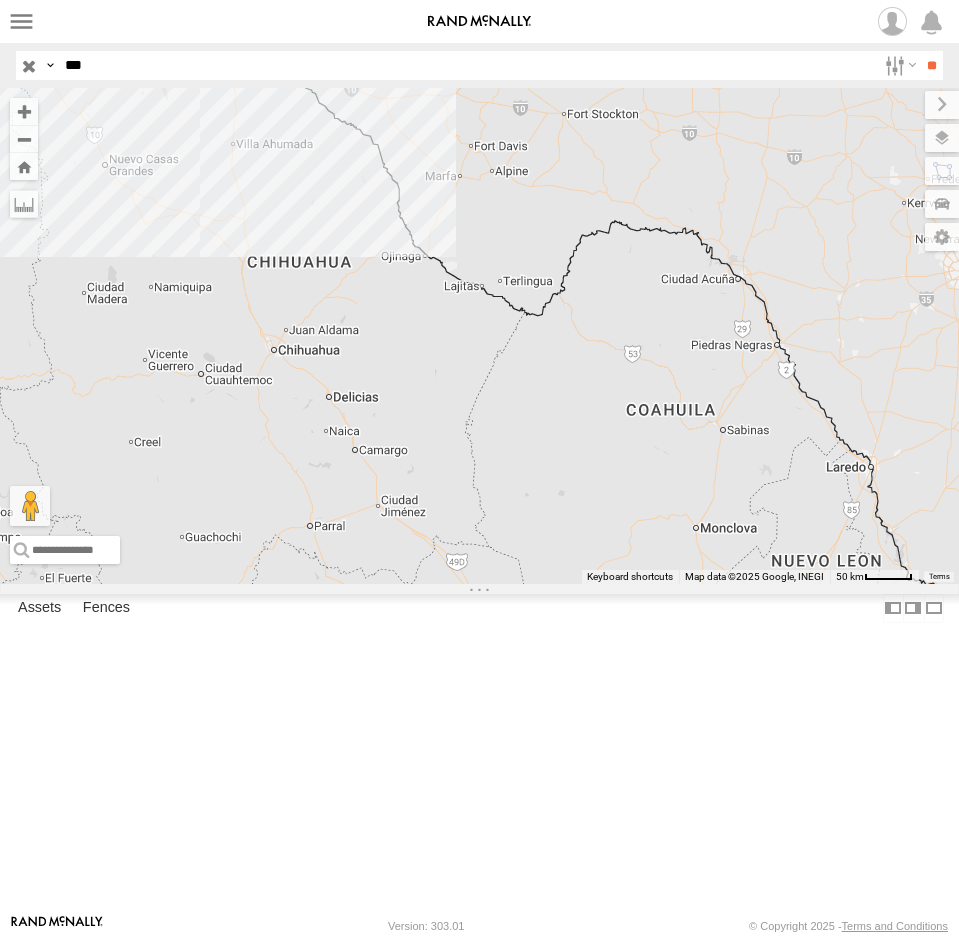 drag, startPoint x: 154, startPoint y: 59, endPoint x: 3, endPoint y: 79, distance: 152.31874 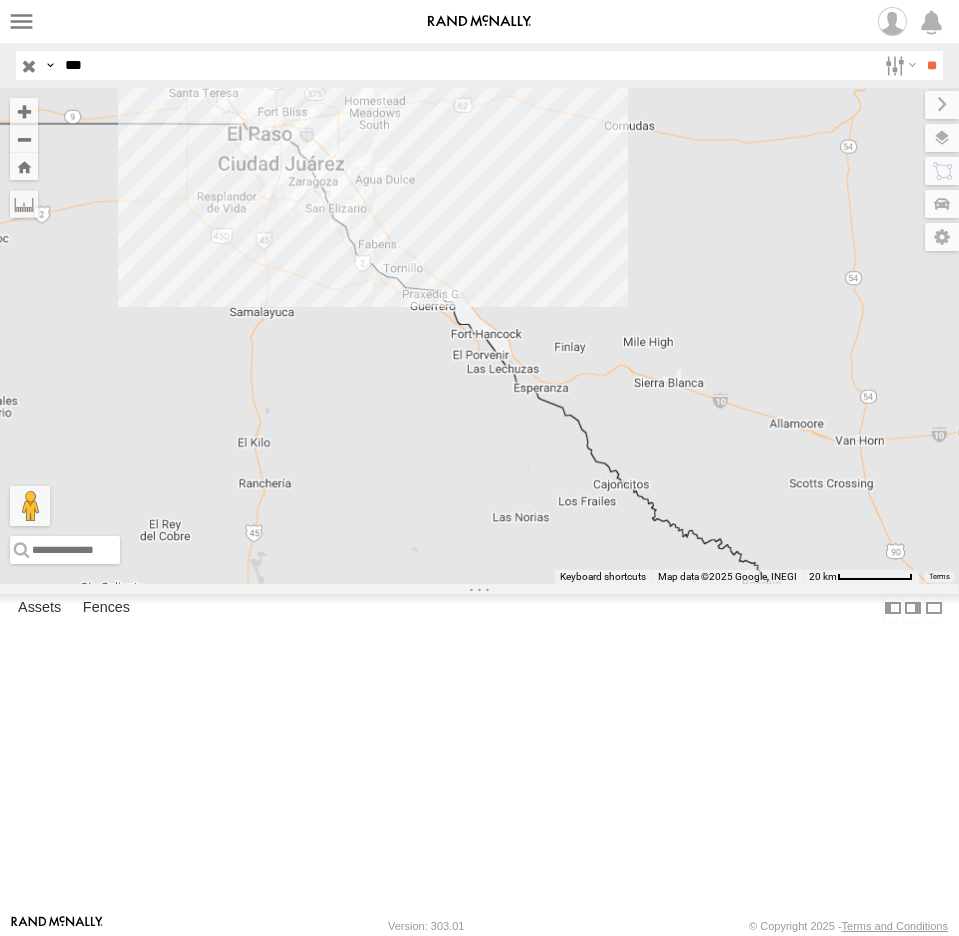 drag, startPoint x: 262, startPoint y: 287, endPoint x: 276, endPoint y: 391, distance: 104.93808 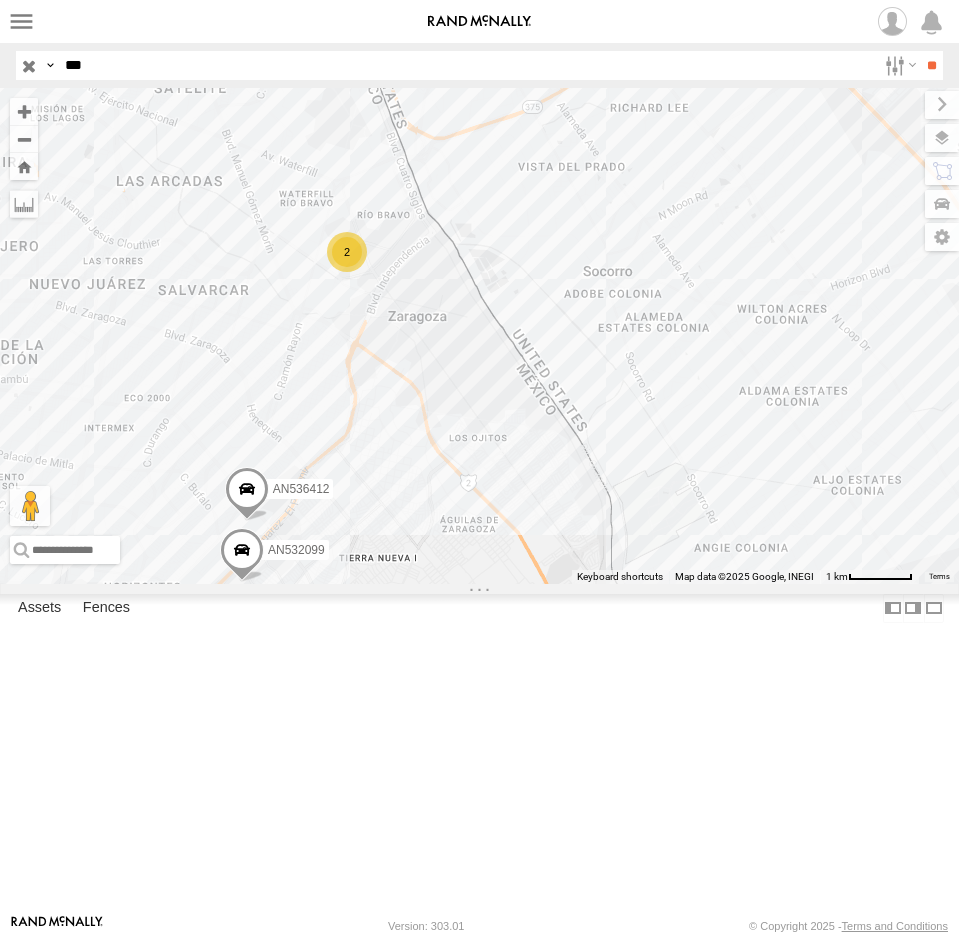 click at bounding box center (0, 0) 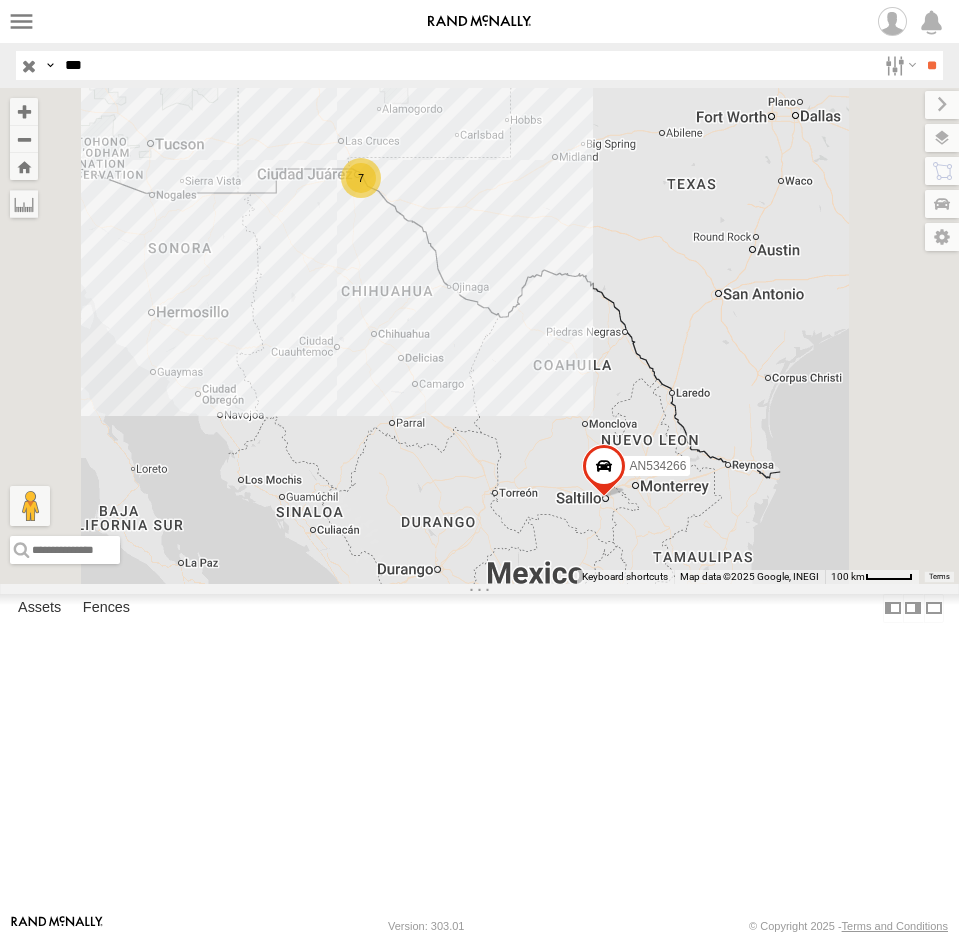 drag, startPoint x: 96, startPoint y: 70, endPoint x: 19, endPoint y: 74, distance: 77.10383 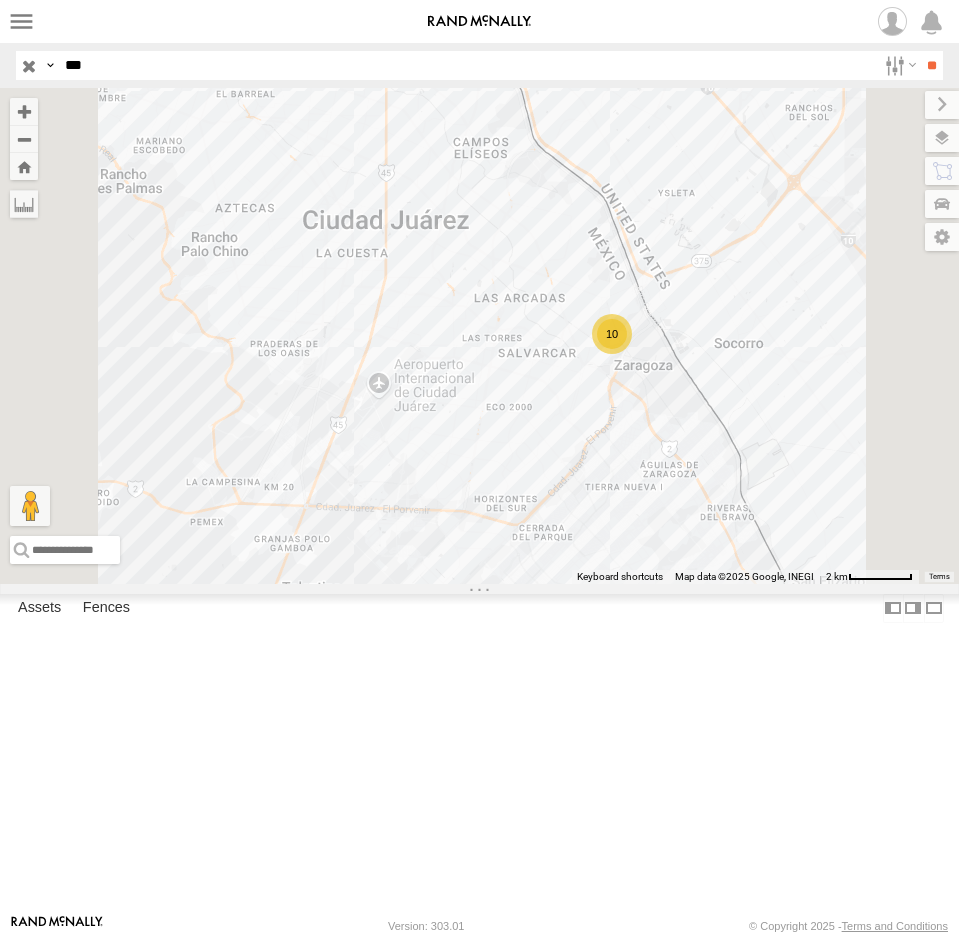 click on "758" at bounding box center (0, 0) 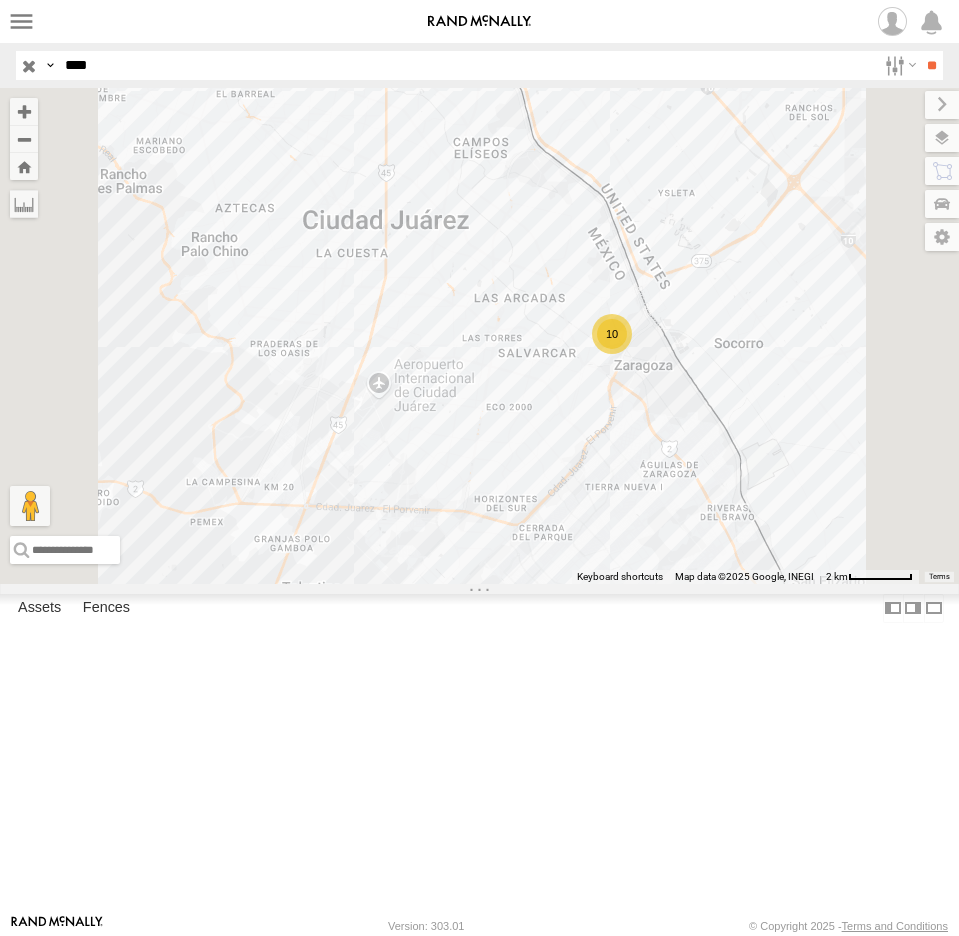 type on "****" 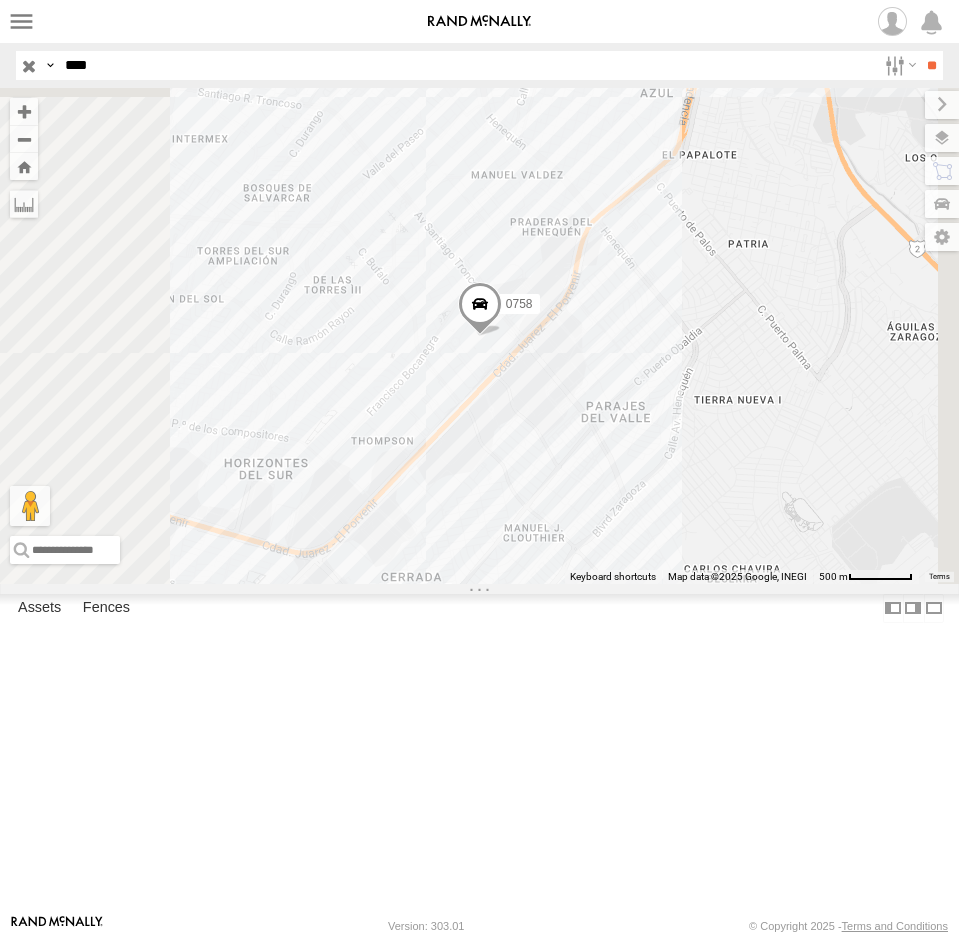 click on "0758
CORDIS" at bounding box center [0, 0] 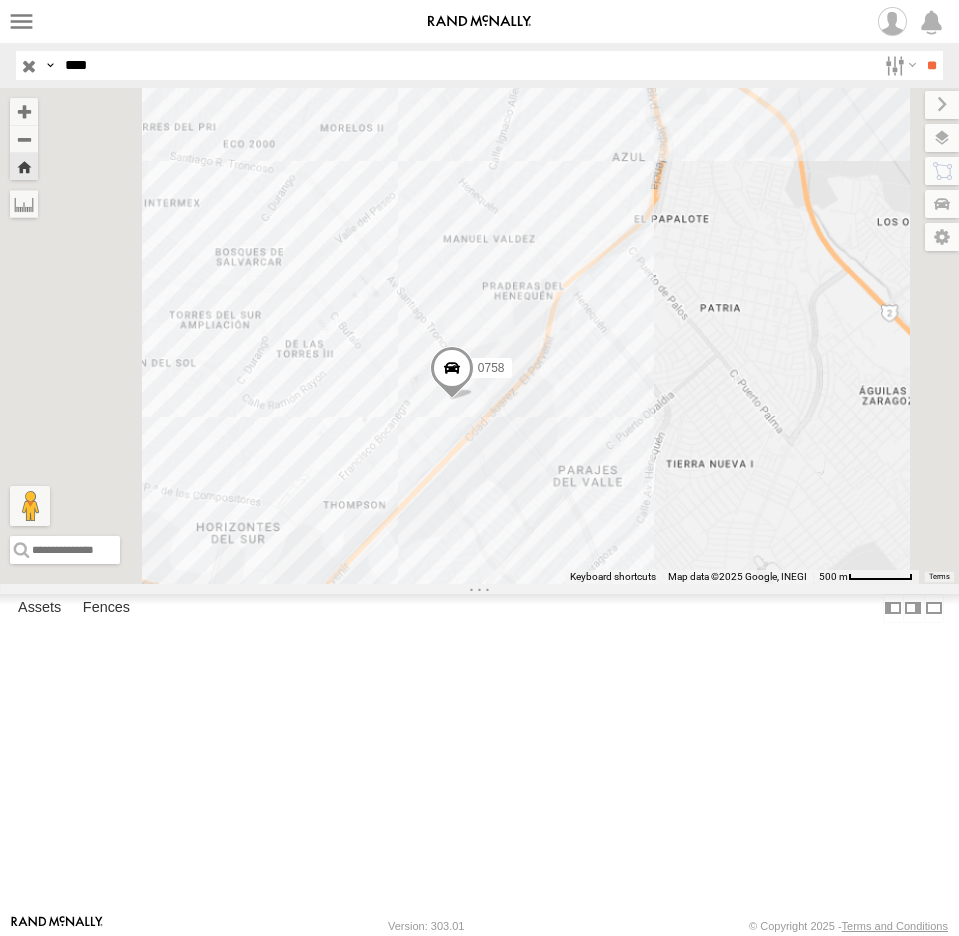 drag, startPoint x: 750, startPoint y: 575, endPoint x: 599, endPoint y: 694, distance: 192.25504 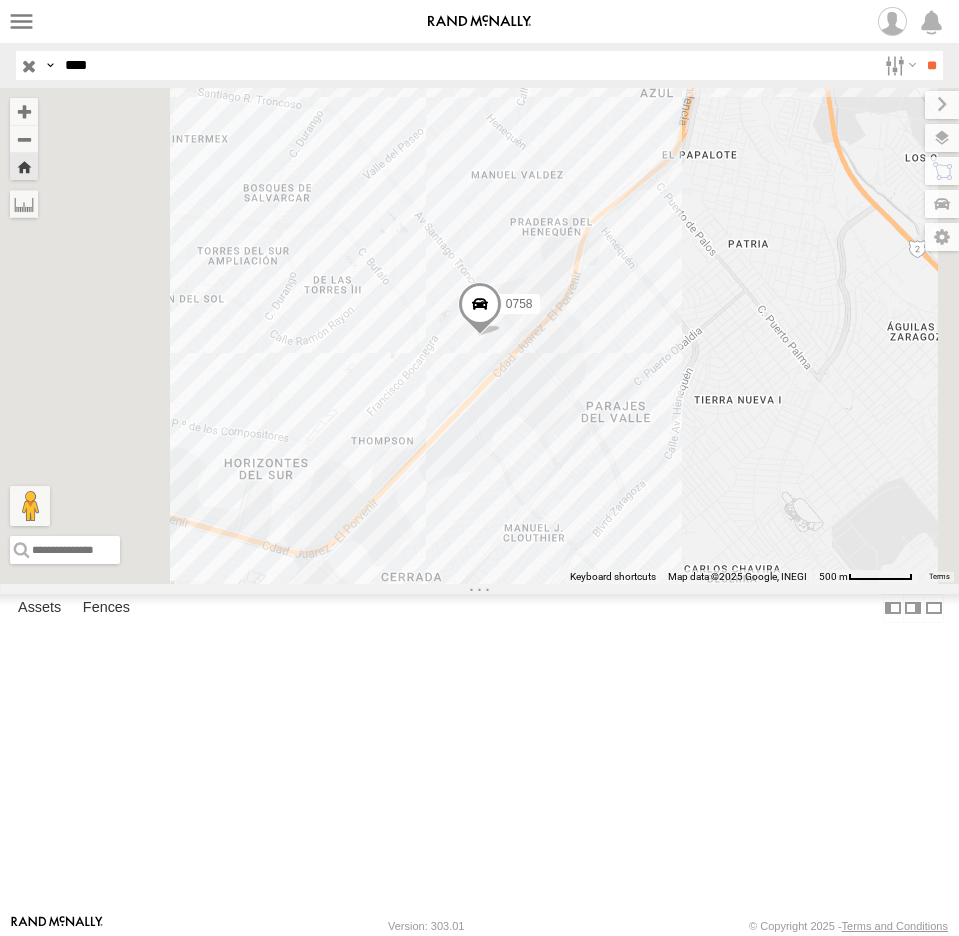 click on "0758" at bounding box center (0, 0) 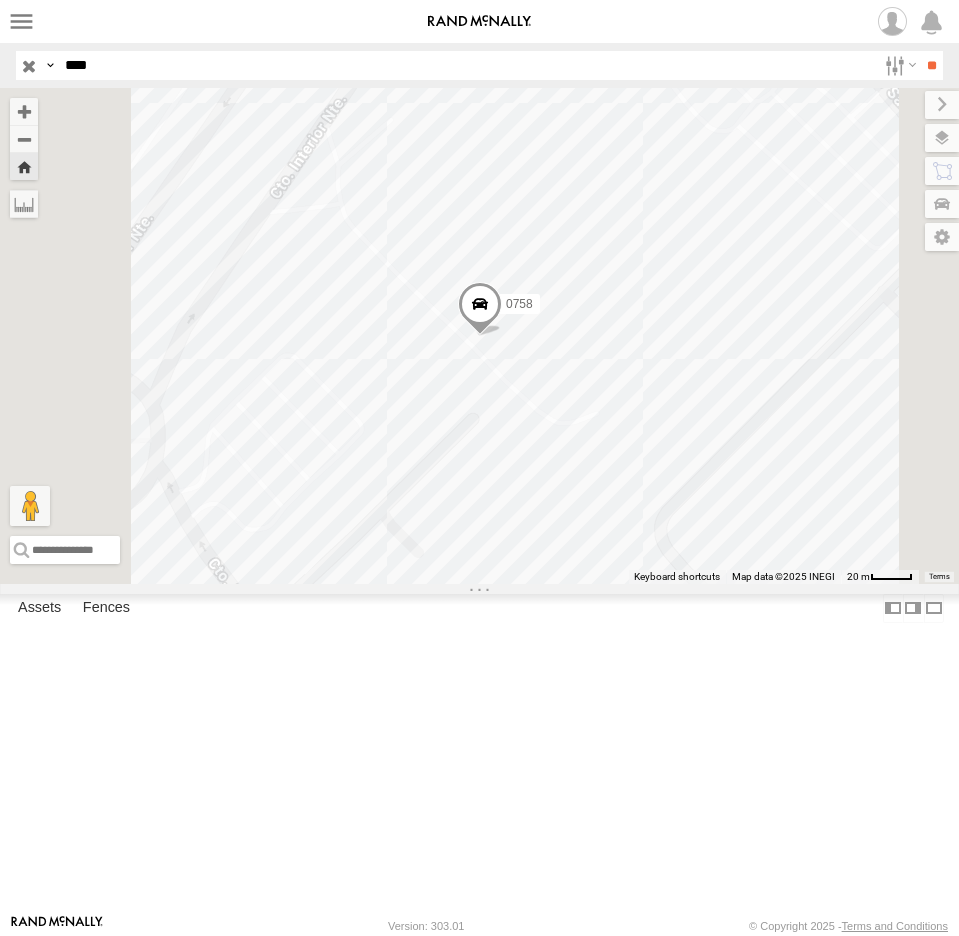click at bounding box center [480, 309] 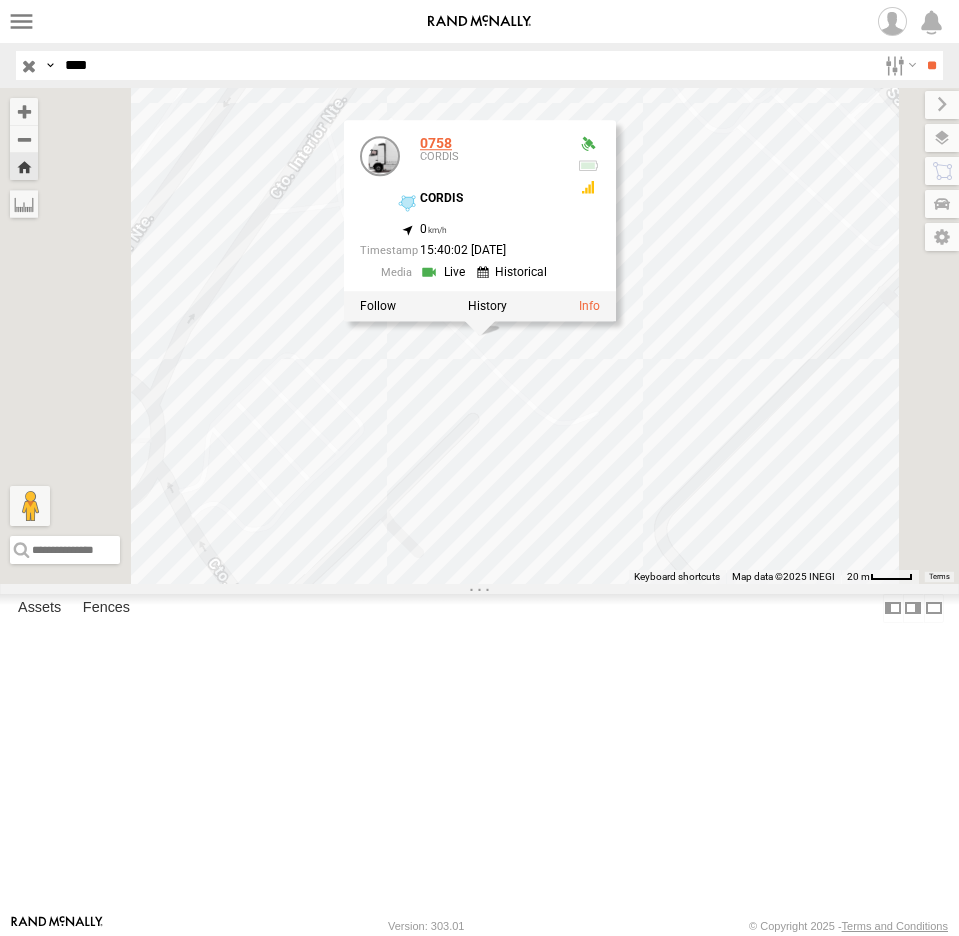 click on "0758" at bounding box center (436, 143) 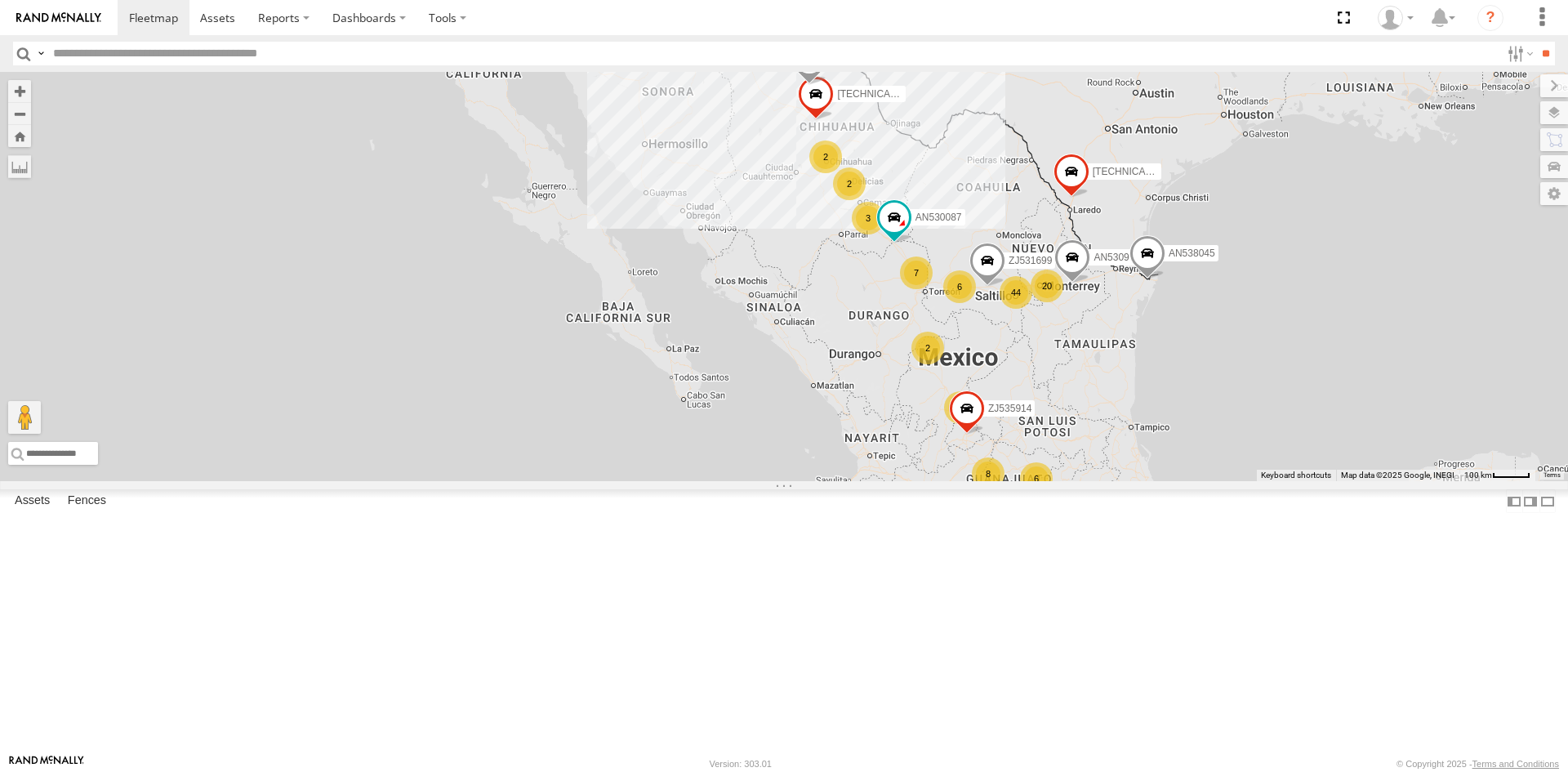 scroll, scrollTop: 0, scrollLeft: 0, axis: both 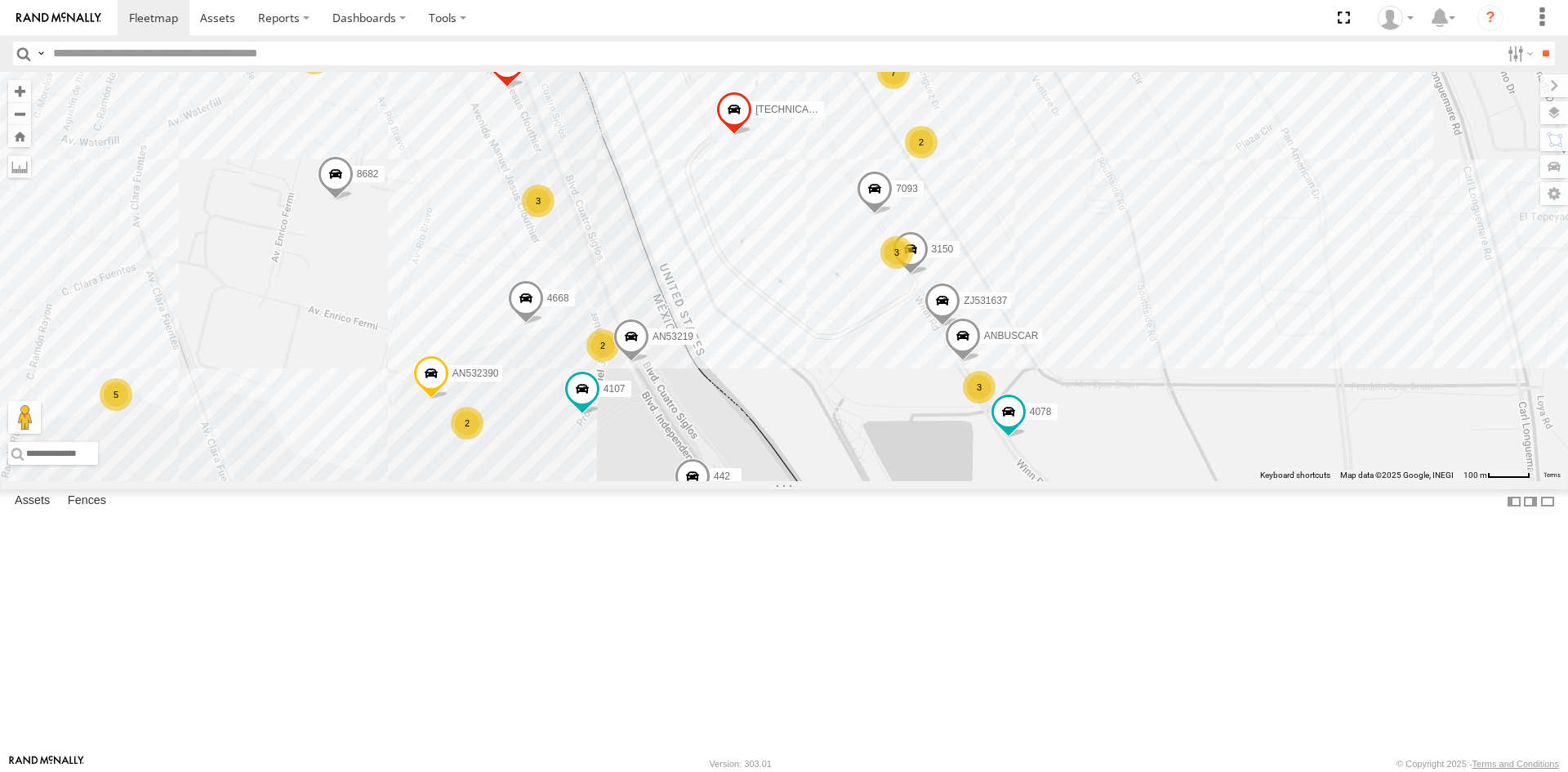 drag, startPoint x: 751, startPoint y: 486, endPoint x: 824, endPoint y: 457, distance: 78.54935 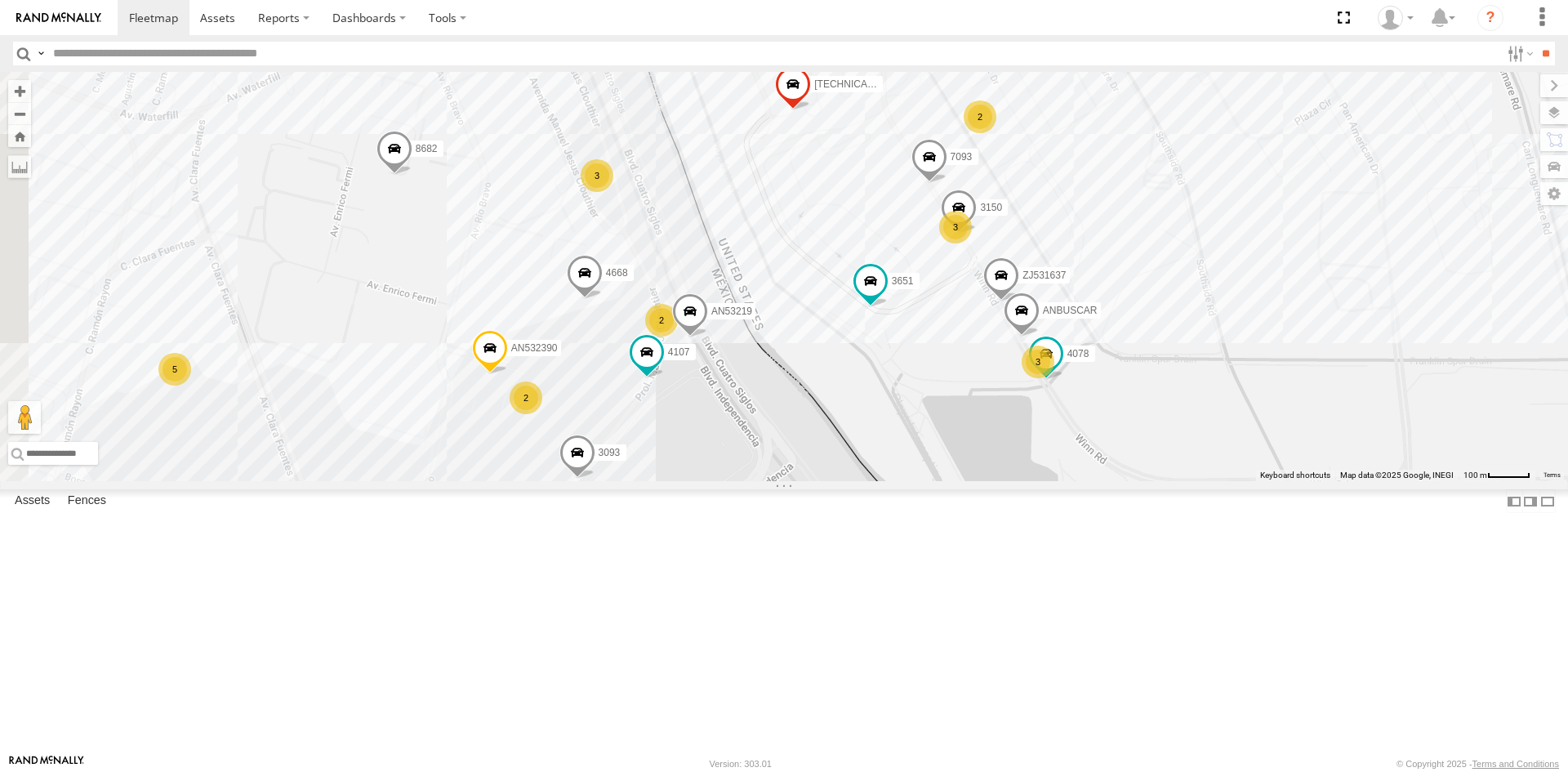 drag, startPoint x: 657, startPoint y: 496, endPoint x: 731, endPoint y: 471, distance: 78.1089 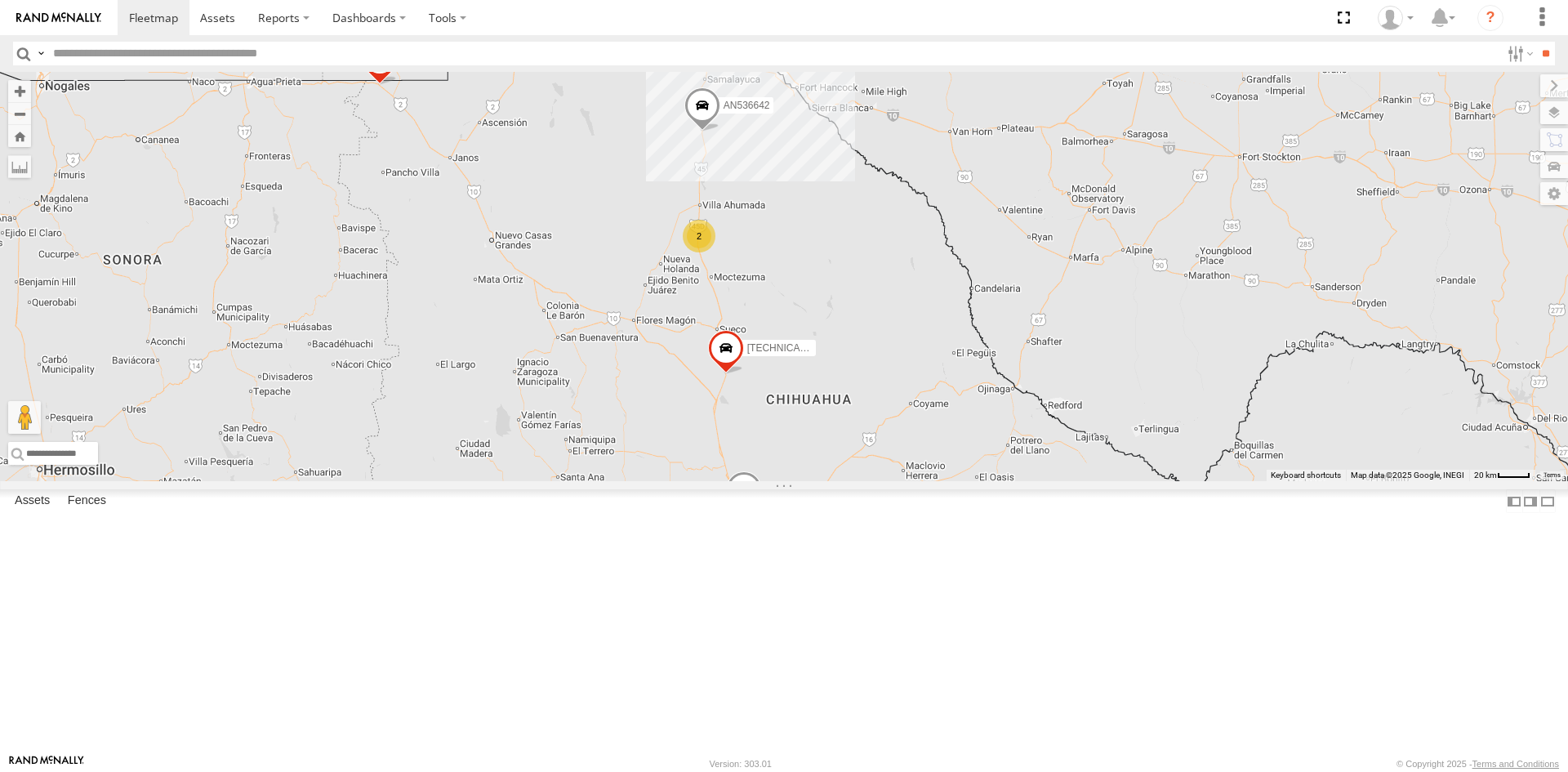 drag, startPoint x: 767, startPoint y: 192, endPoint x: 775, endPoint y: 304, distance: 112.28535 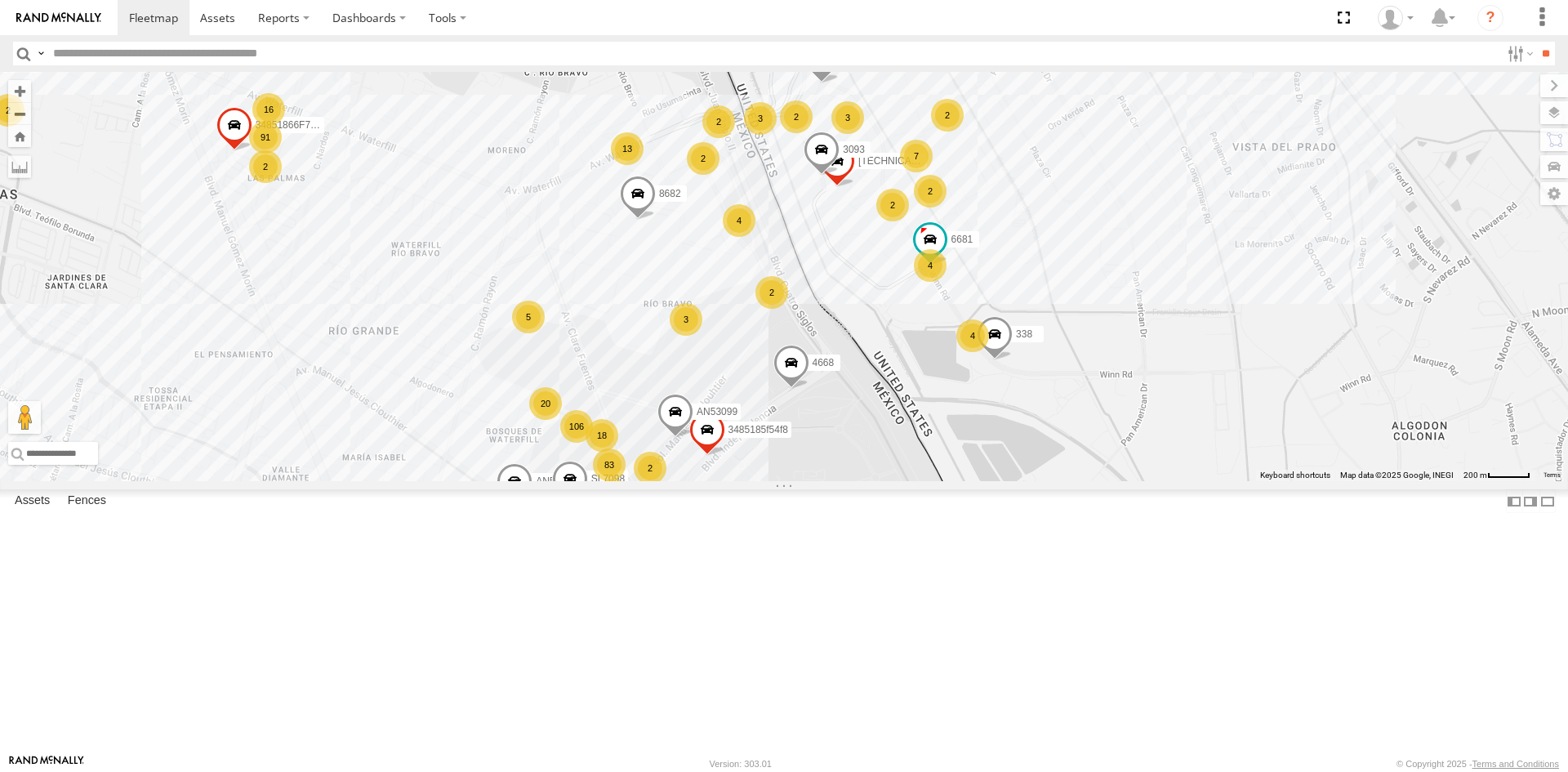 drag, startPoint x: 675, startPoint y: 482, endPoint x: 691, endPoint y: 445, distance: 40.31129 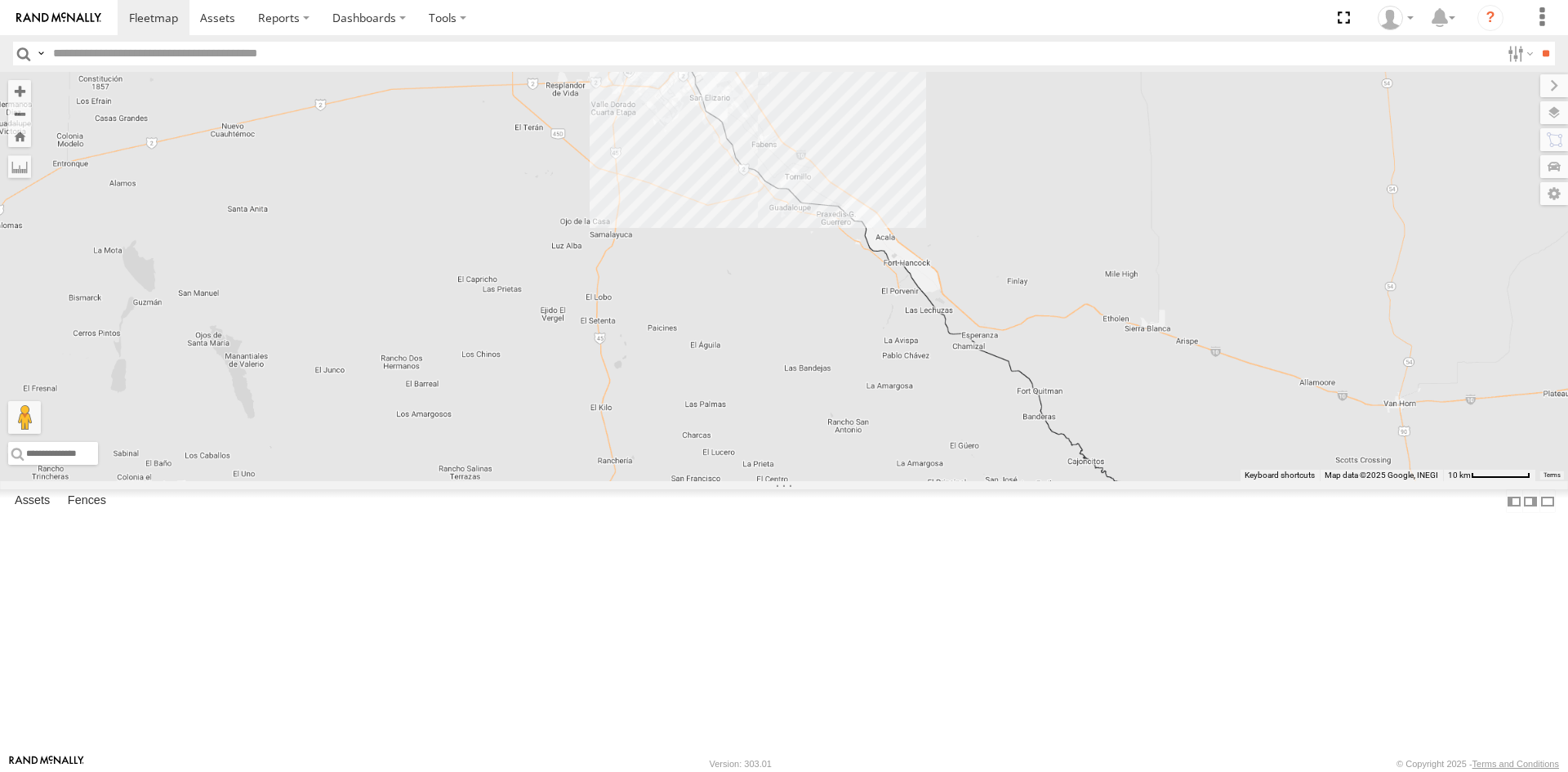 drag, startPoint x: 758, startPoint y: 101, endPoint x: 818, endPoint y: 333, distance: 239.63305 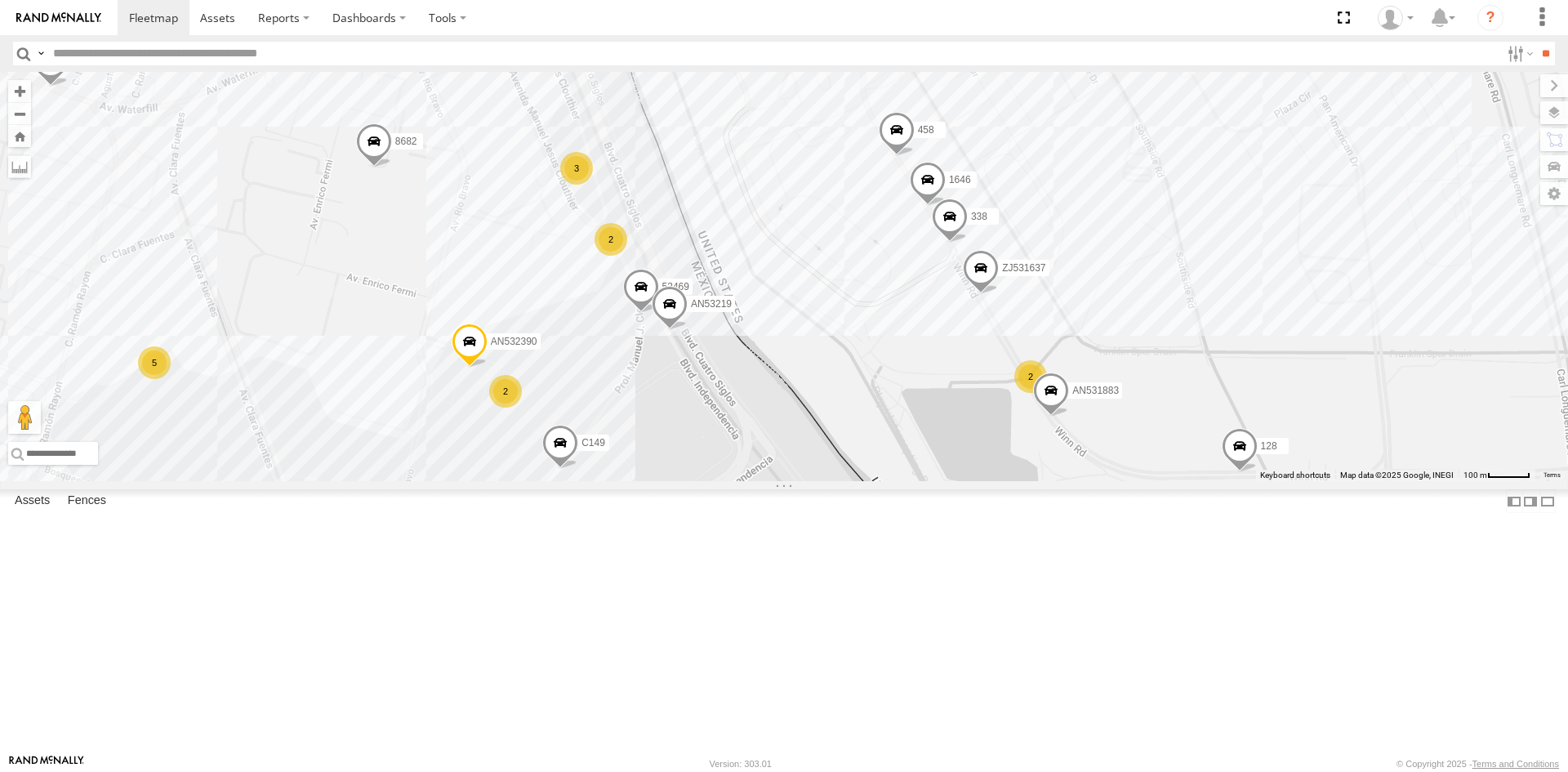 drag, startPoint x: 644, startPoint y: 358, endPoint x: 648, endPoint y: 590, distance: 232.034 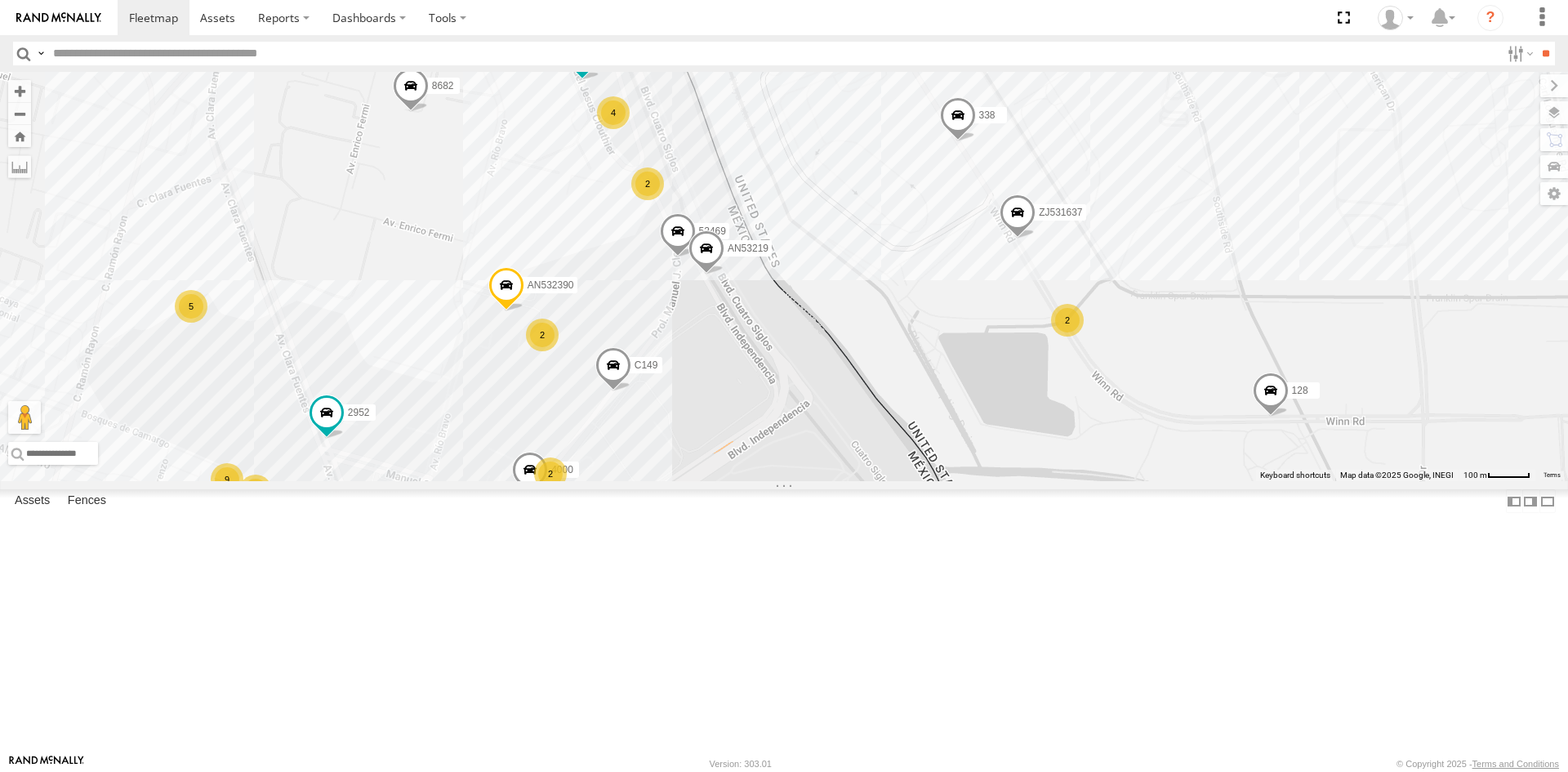 drag, startPoint x: 726, startPoint y: 599, endPoint x: 772, endPoint y: 500, distance: 109.16501 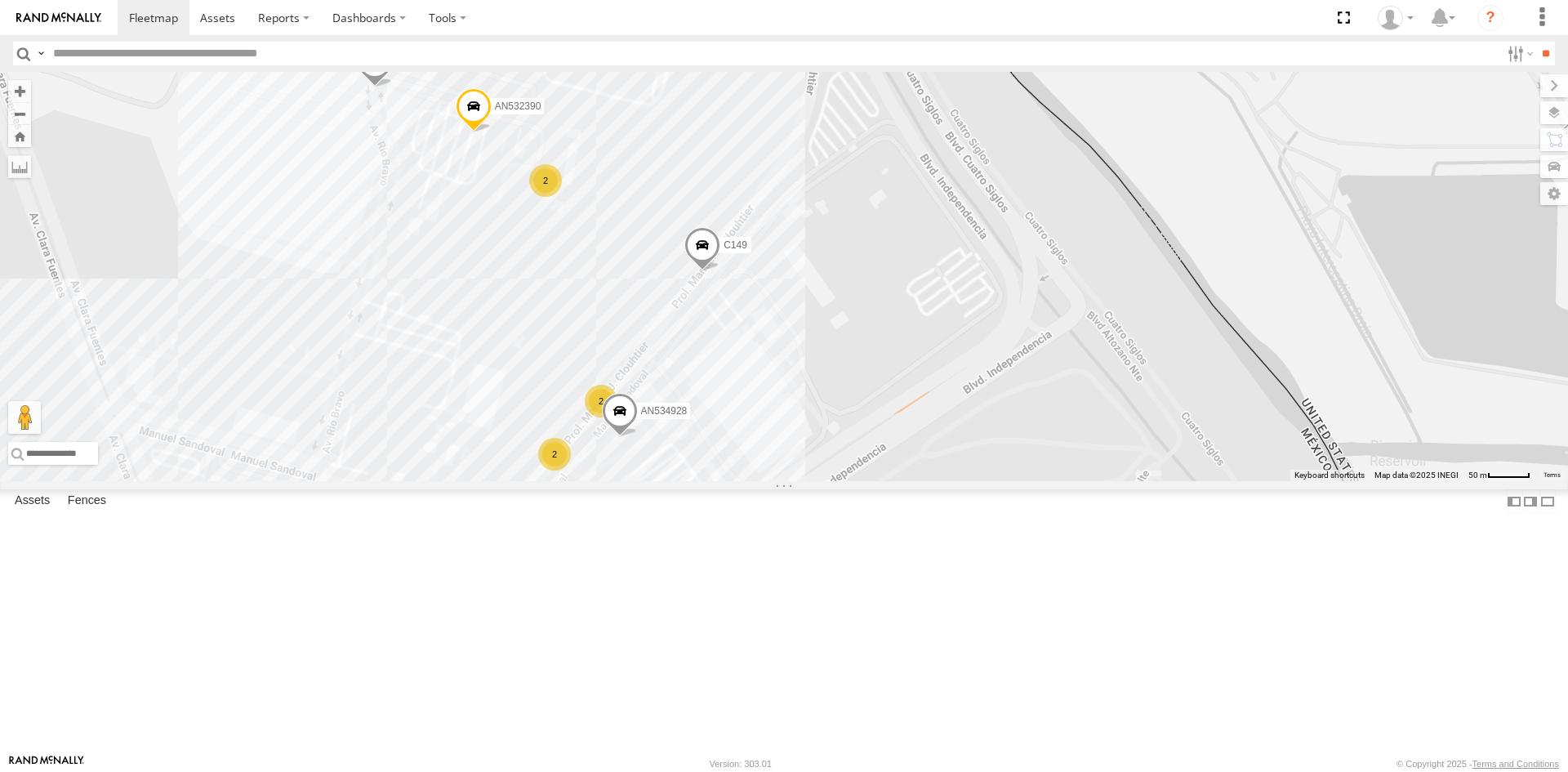 drag, startPoint x: 831, startPoint y: 461, endPoint x: 806, endPoint y: 611, distance: 152.06906 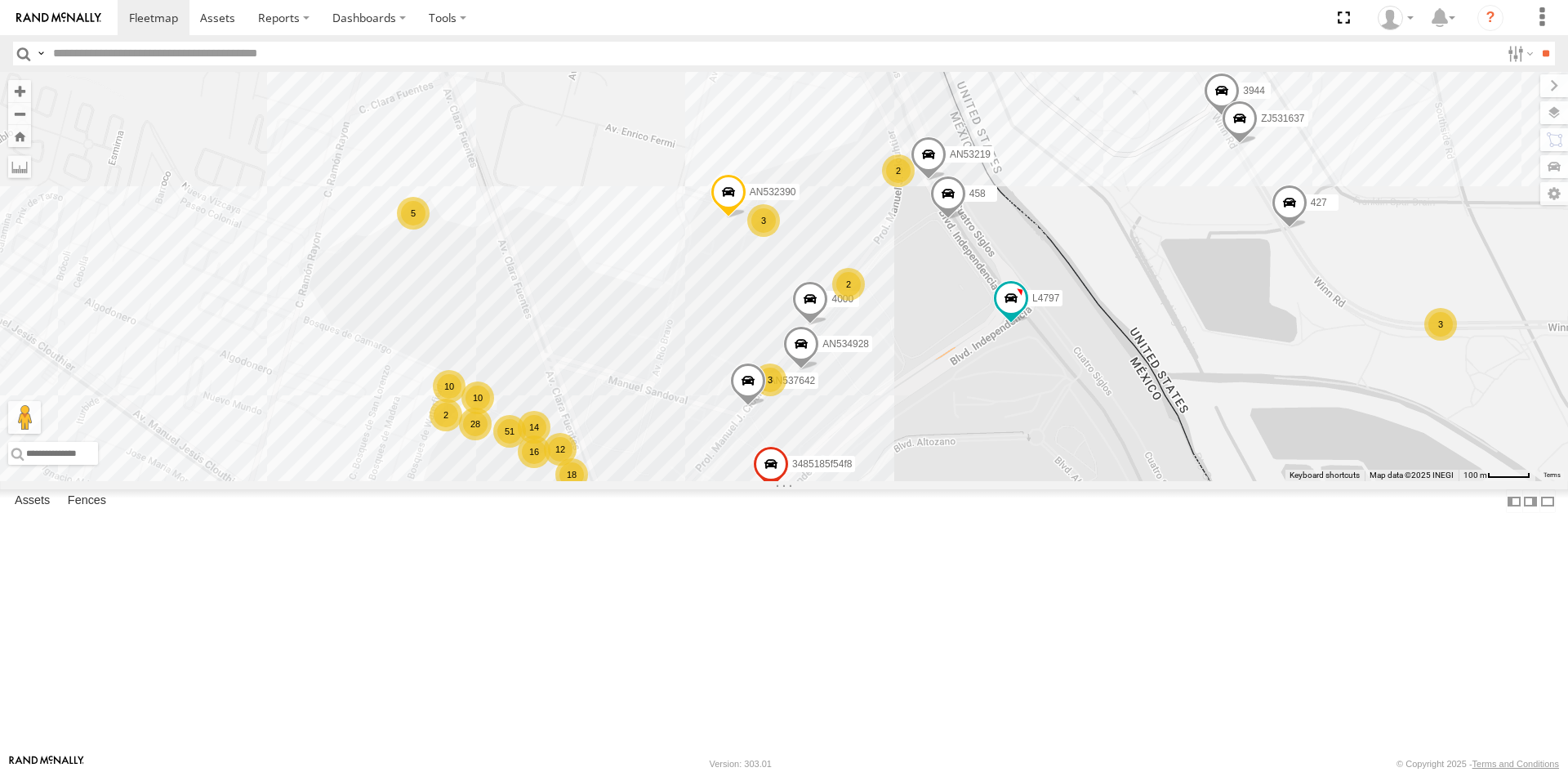 drag, startPoint x: 1007, startPoint y: 350, endPoint x: 912, endPoint y: 486, distance: 165.8945 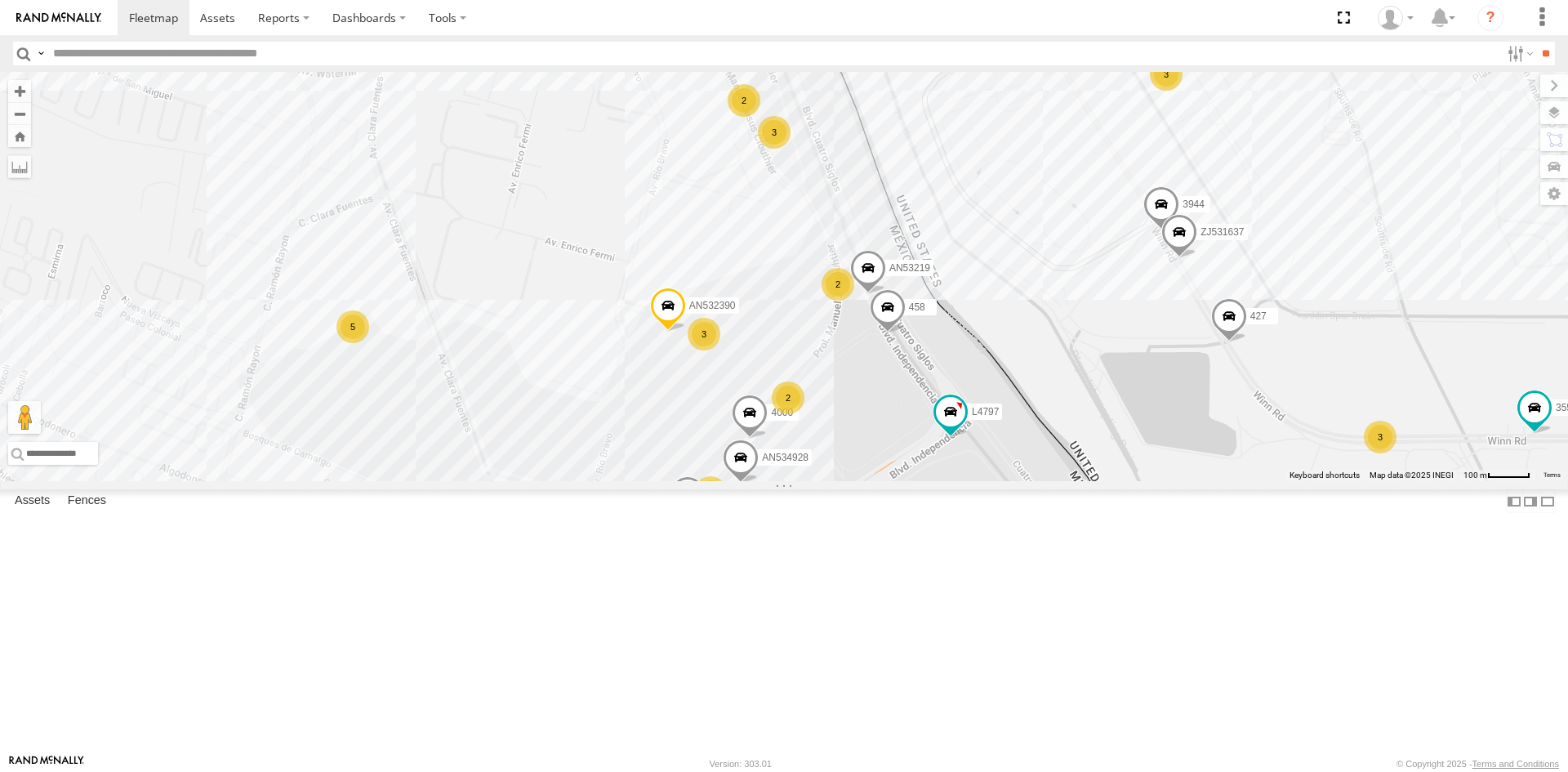 drag, startPoint x: 919, startPoint y: 484, endPoint x: 860, endPoint y: 600, distance: 130.14223 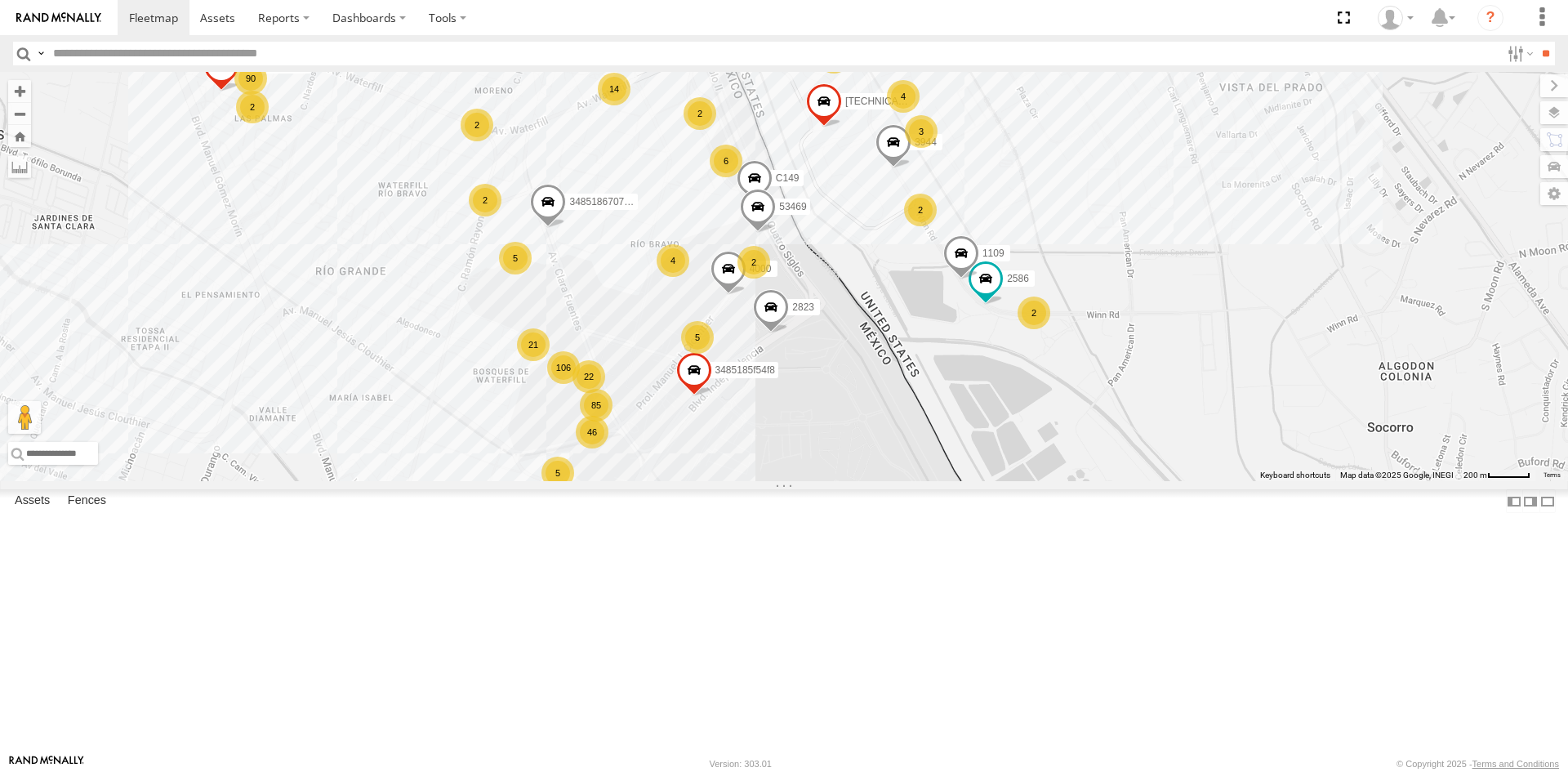drag, startPoint x: 880, startPoint y: 339, endPoint x: 813, endPoint y: 429, distance: 112.20071 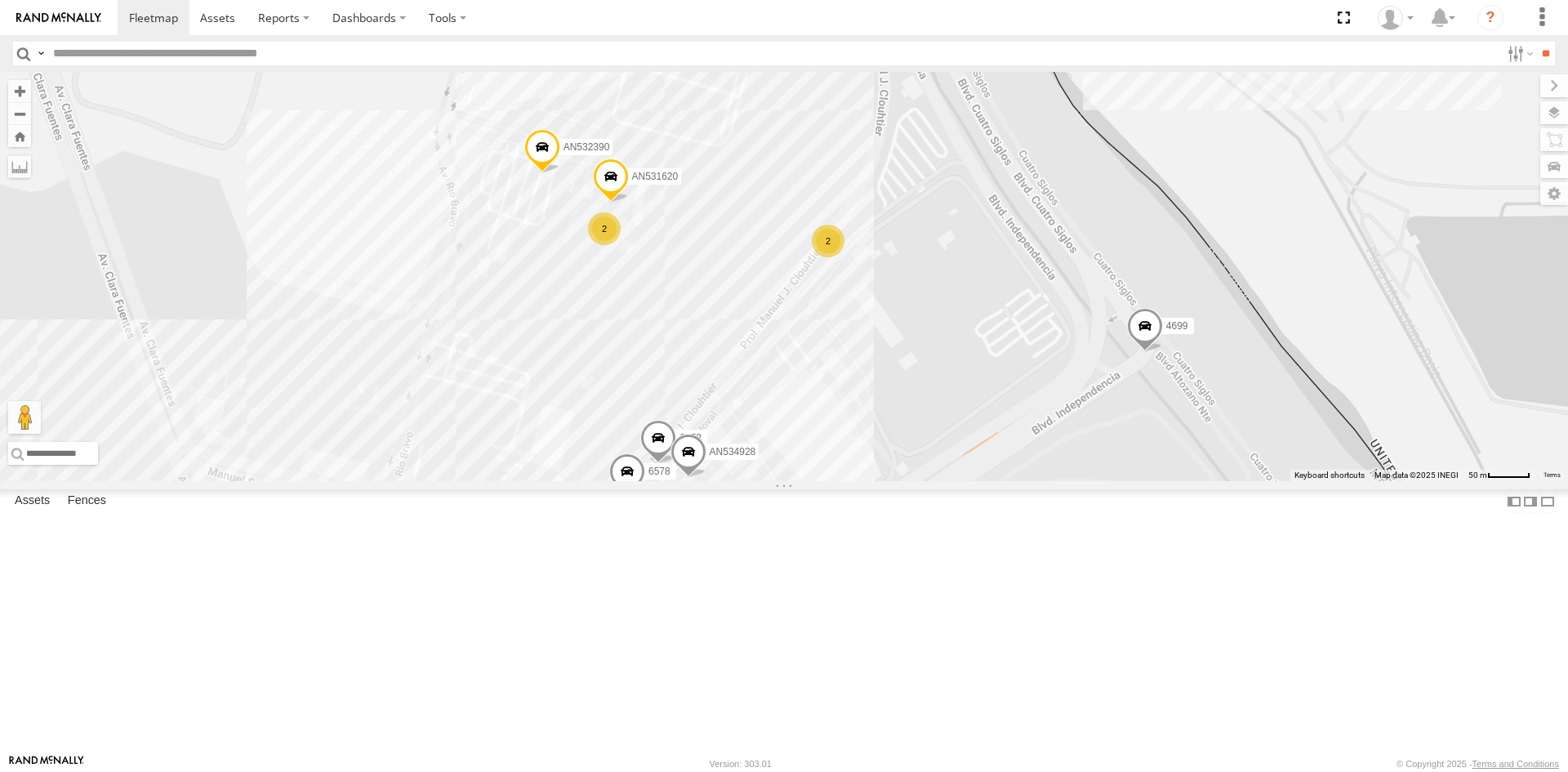 drag, startPoint x: 866, startPoint y: 408, endPoint x: 781, endPoint y: 525, distance: 144.61673 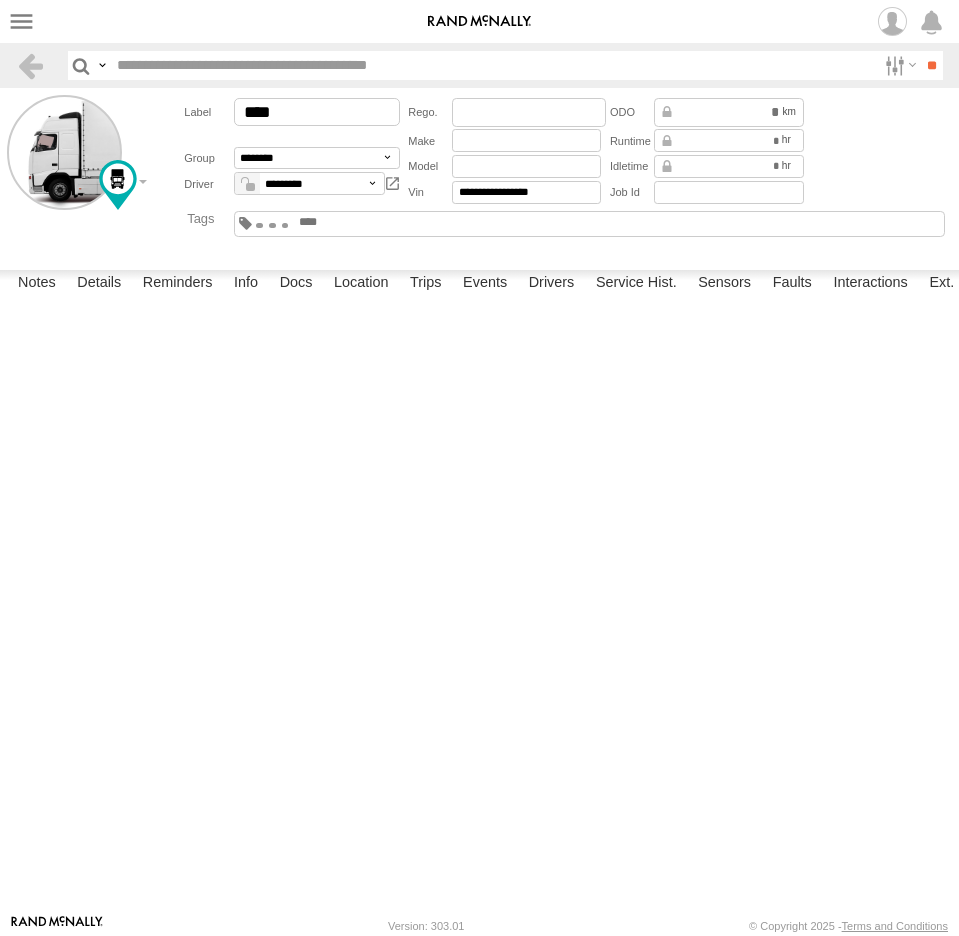 scroll, scrollTop: 0, scrollLeft: 0, axis: both 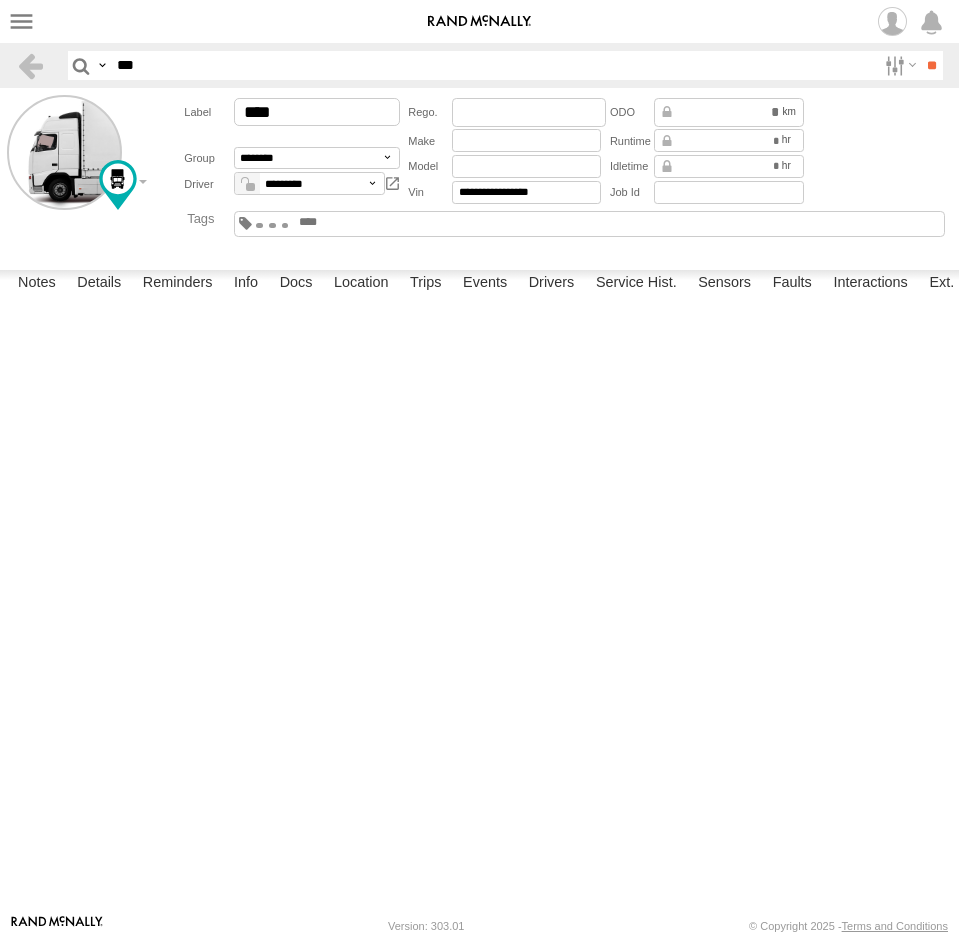 drag, startPoint x: 175, startPoint y: 69, endPoint x: 45, endPoint y: 72, distance: 130.0346 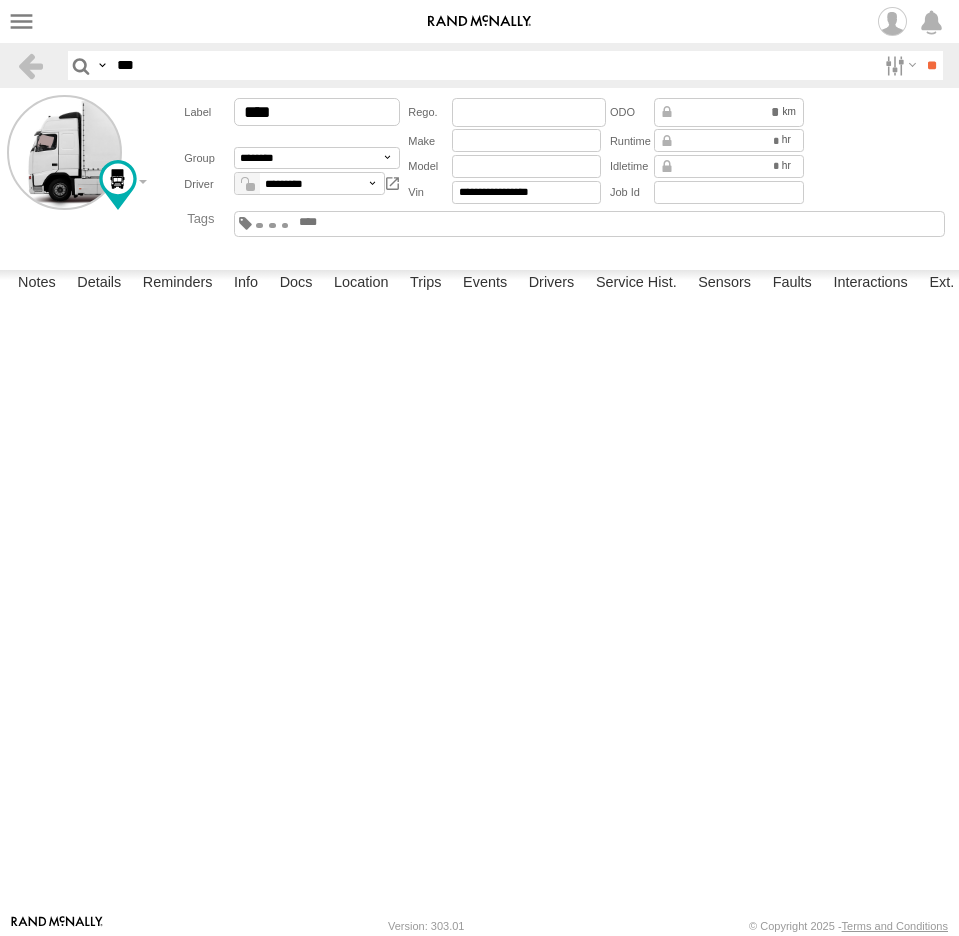 type on "***" 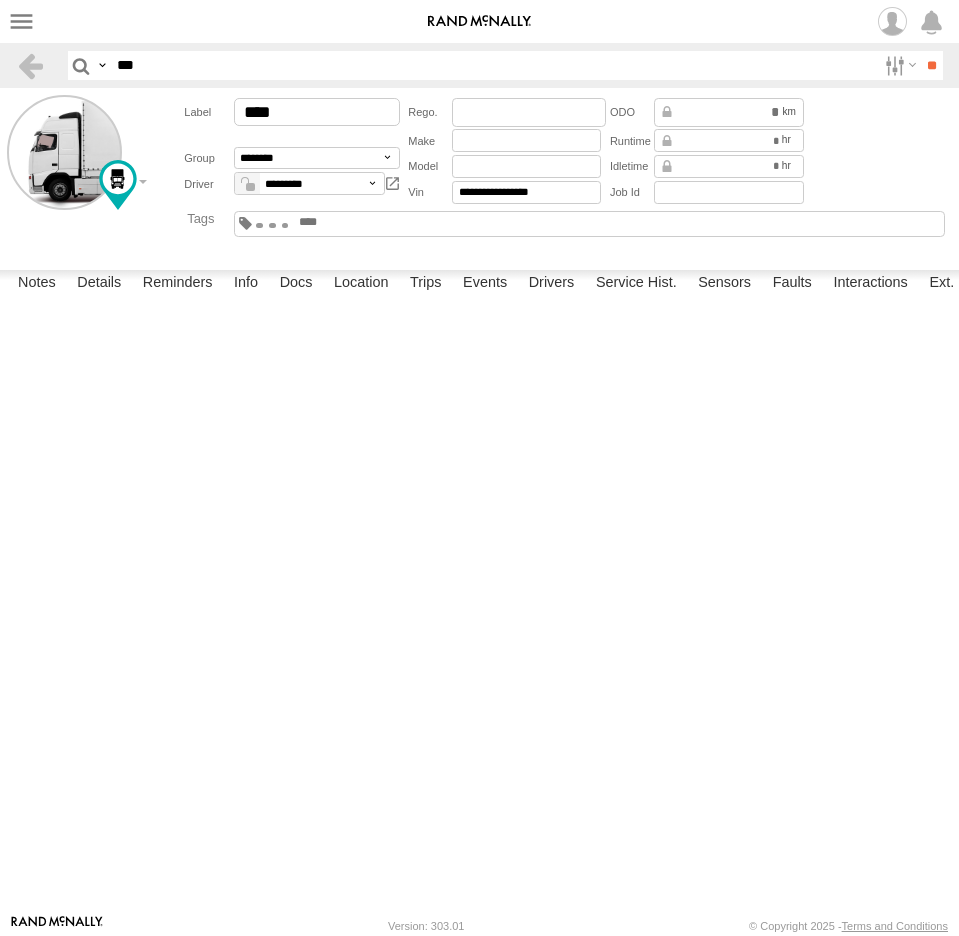 click on "**" at bounding box center [931, 65] 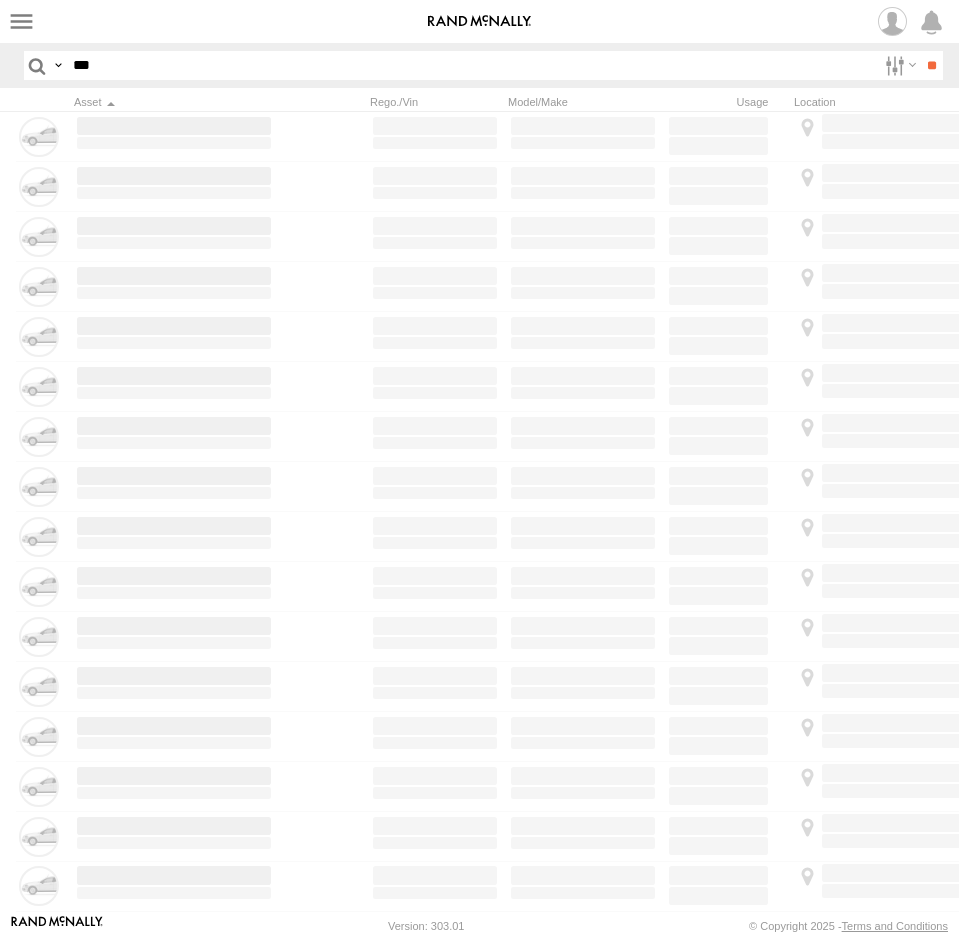 scroll, scrollTop: 0, scrollLeft: 0, axis: both 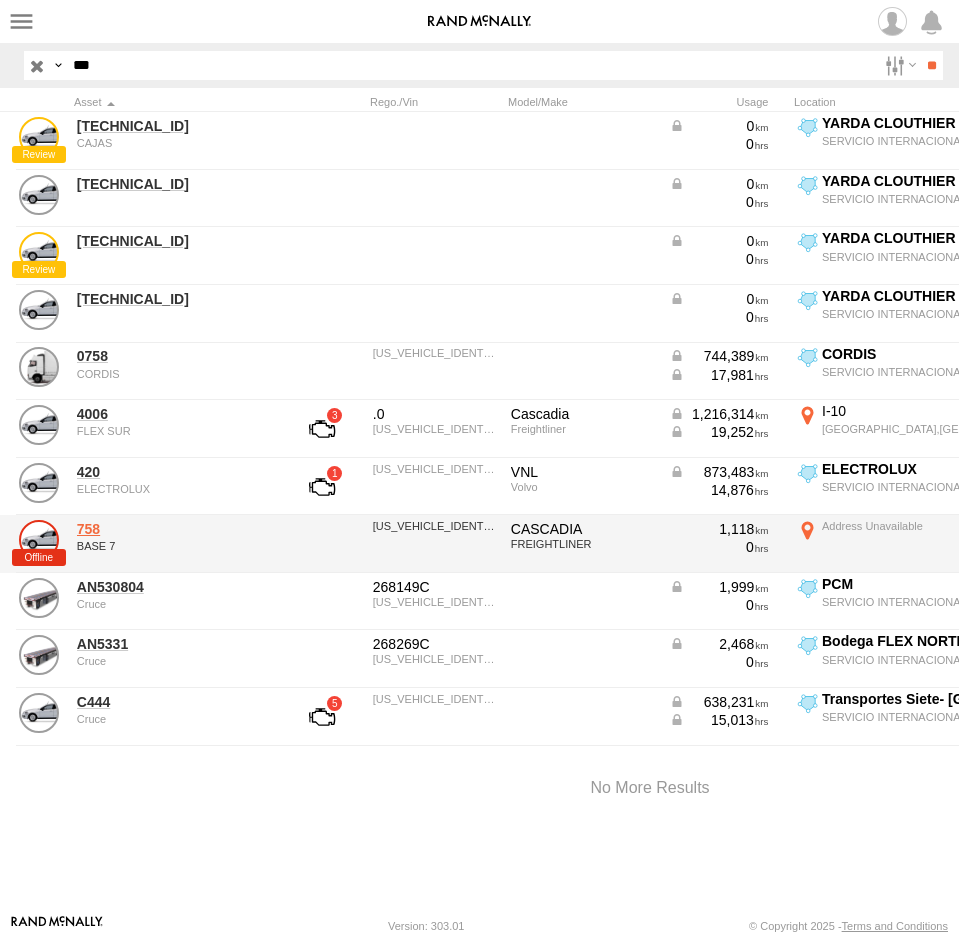 click on "758" at bounding box center (174, 529) 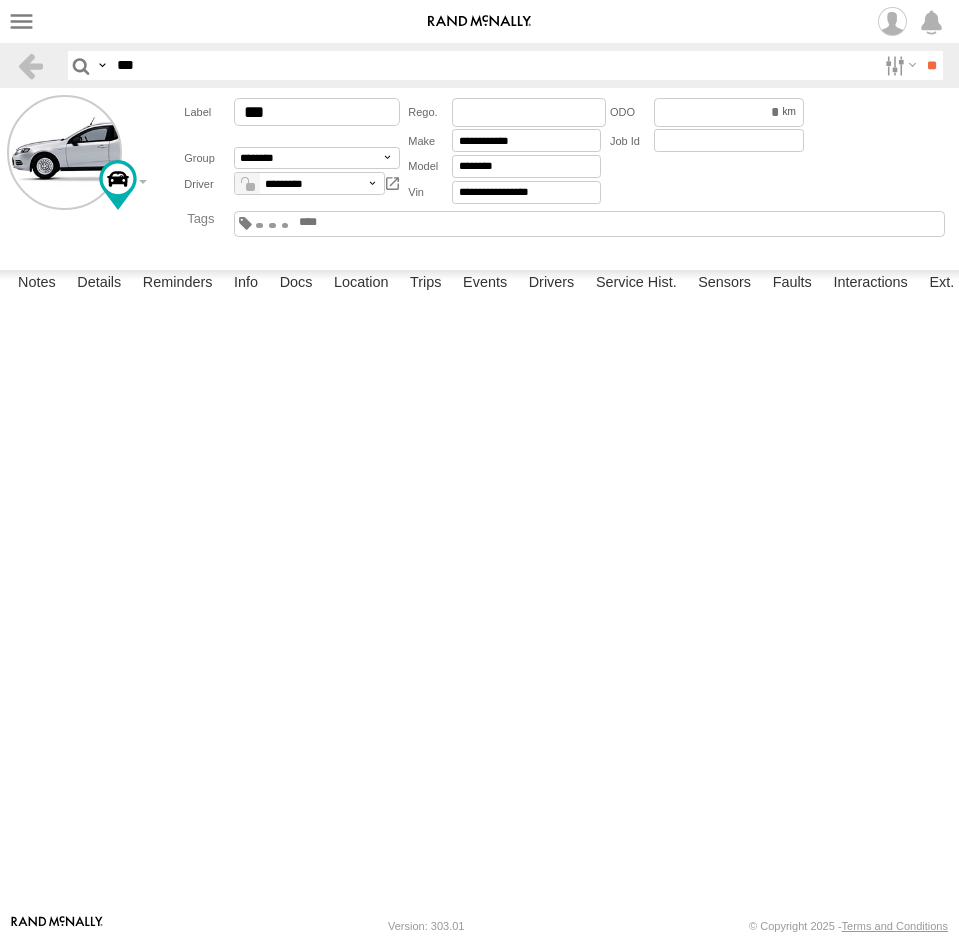 scroll, scrollTop: 0, scrollLeft: 0, axis: both 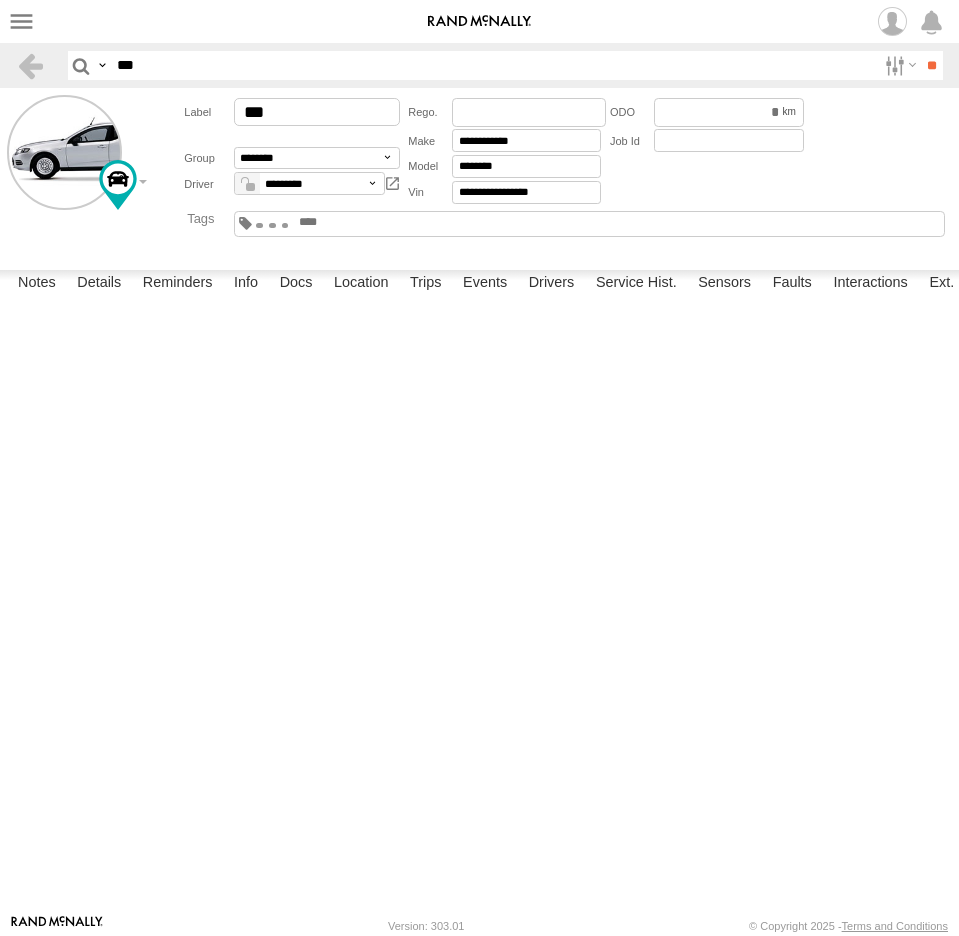 click at bounding box center (0, 0) 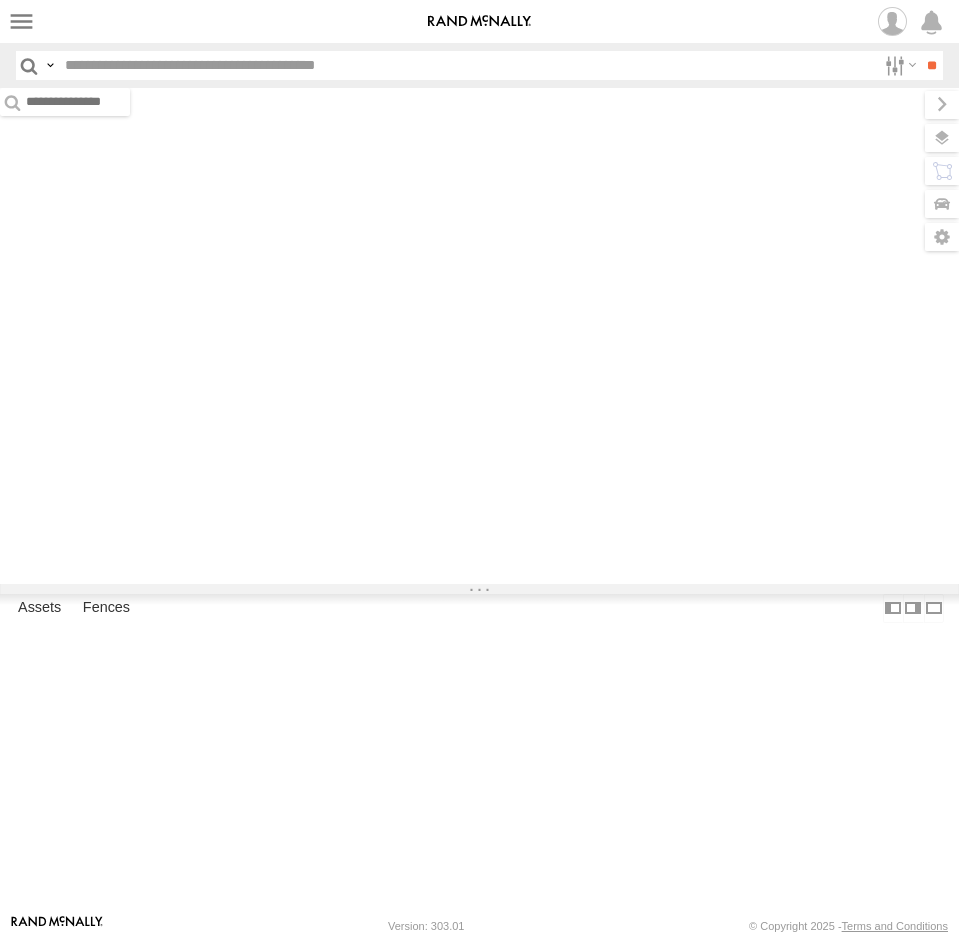 scroll, scrollTop: 0, scrollLeft: 0, axis: both 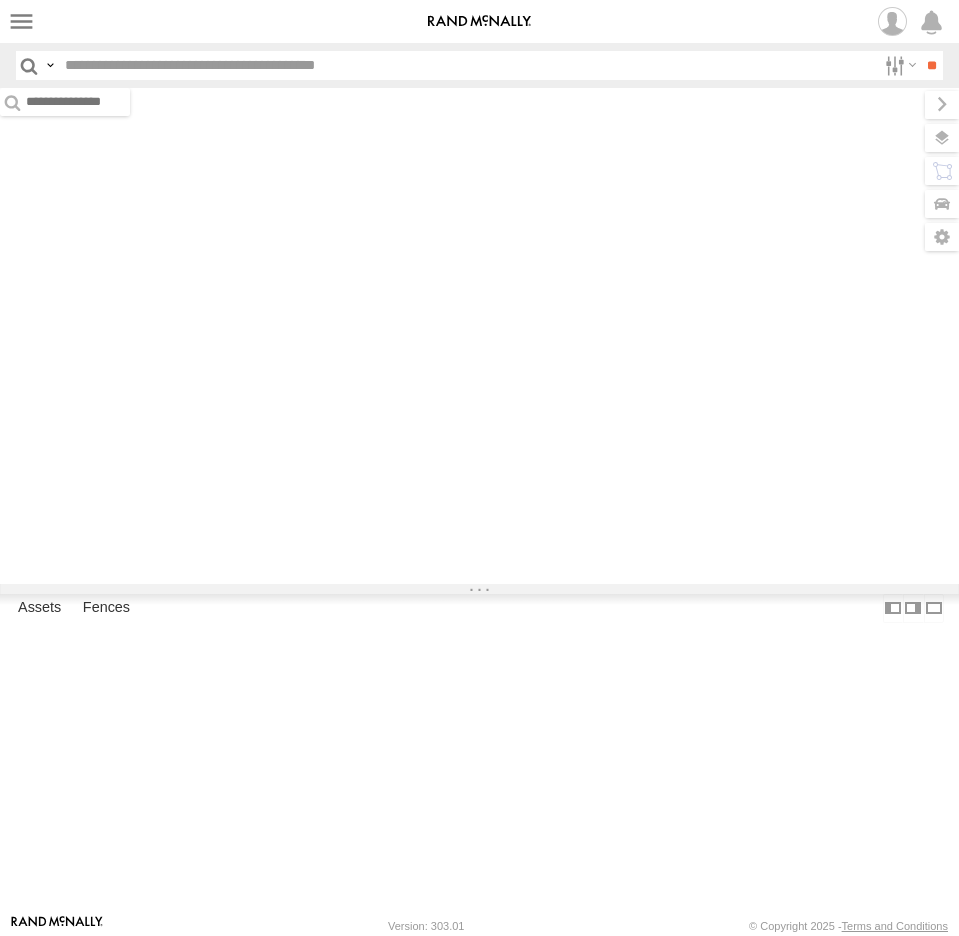click at bounding box center [466, 65] 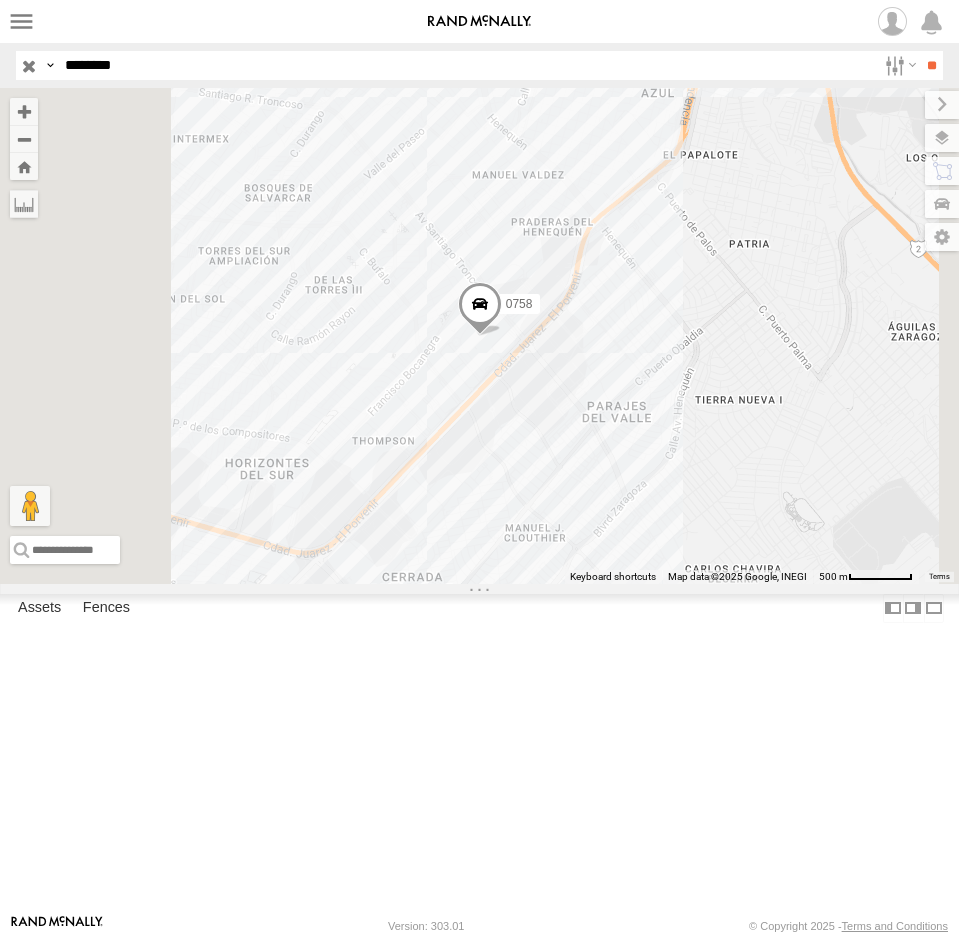 click at bounding box center (479, 309) 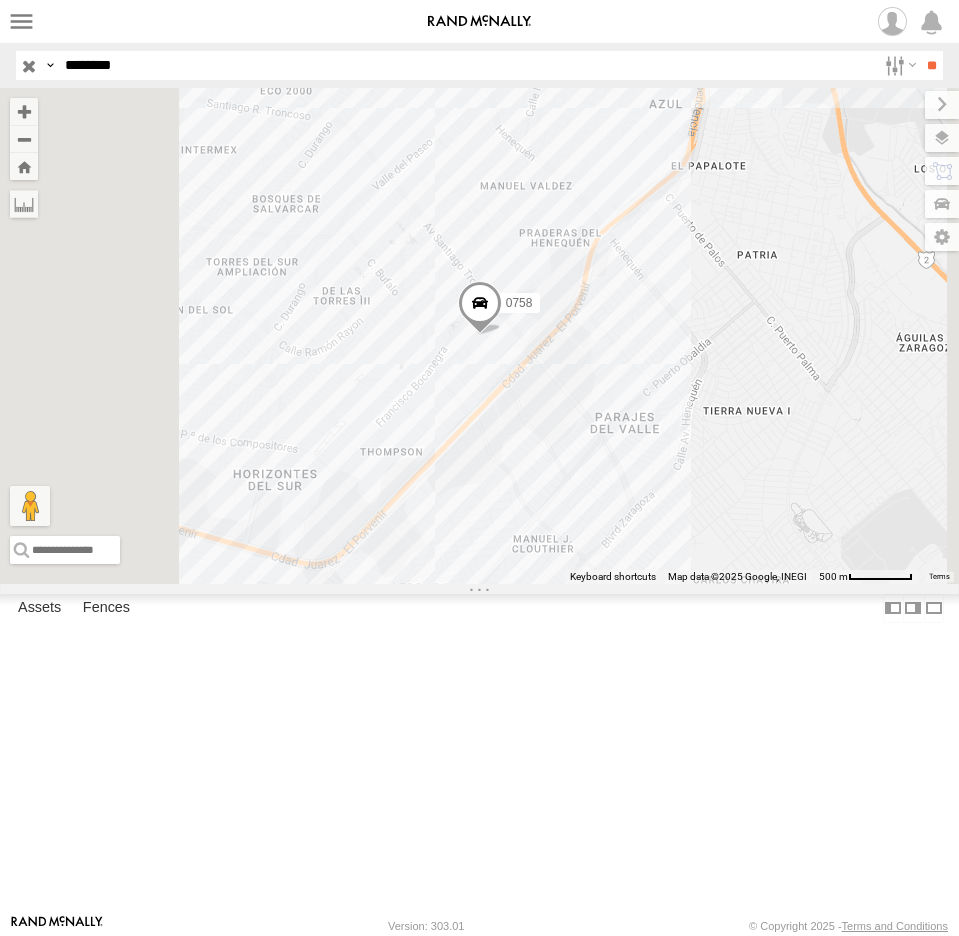 click at bounding box center [479, 308] 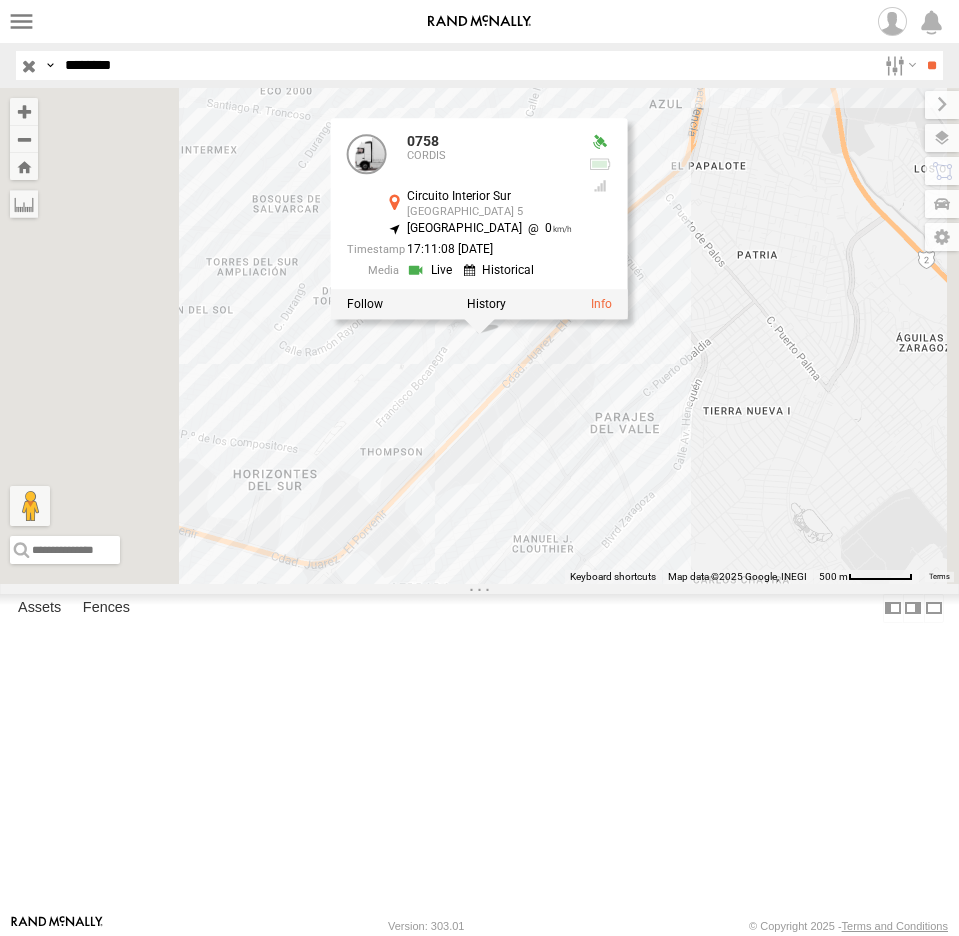 click on "0758 0758 CORDIS Circuito Interior Sur Parque Industrial Salvárcar Núm 5 31.61813 ,  -106.36582 North West 0 17:11:08 07/17/2025" at bounding box center [479, 336] 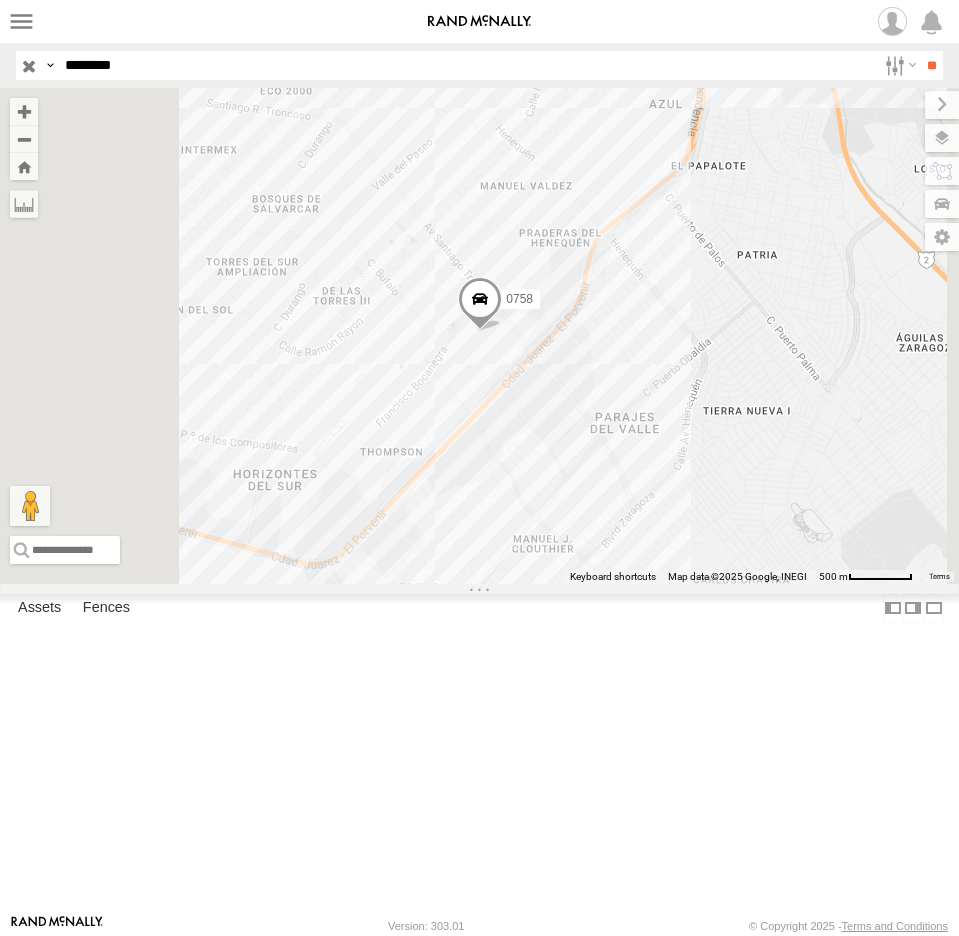 click at bounding box center [480, 304] 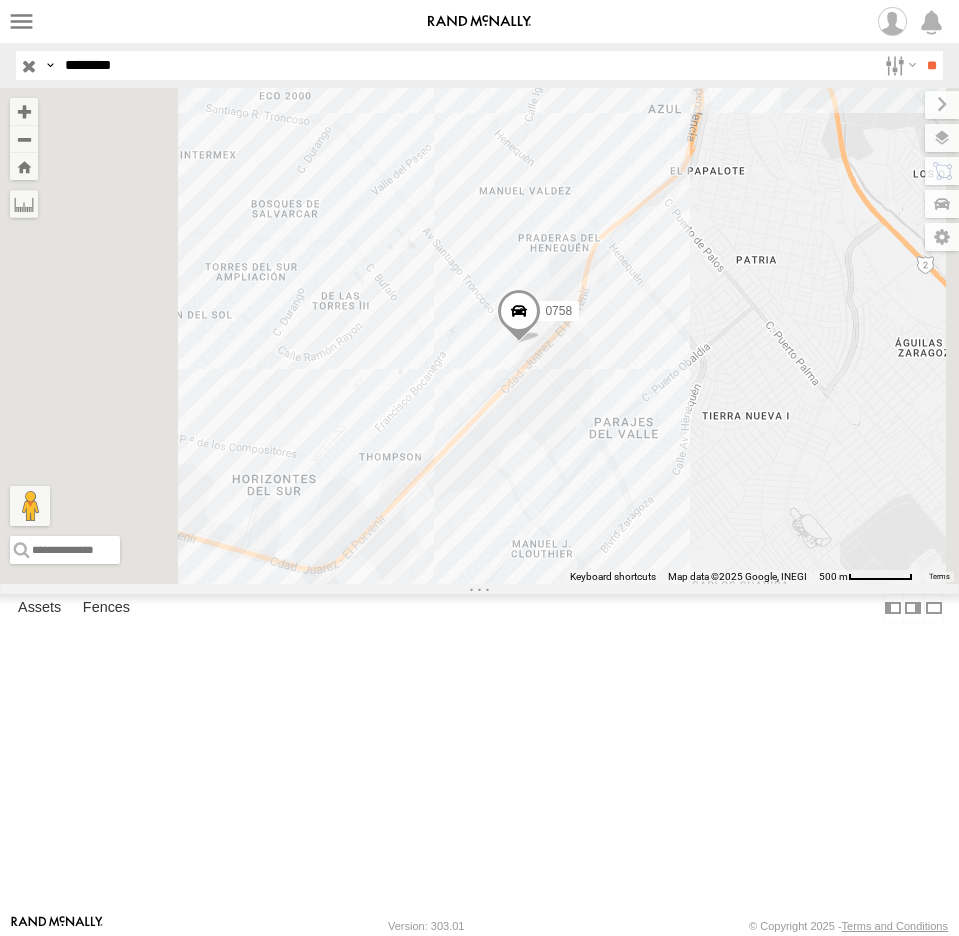 drag, startPoint x: 193, startPoint y: 74, endPoint x: -80, endPoint y: 97, distance: 273.96716 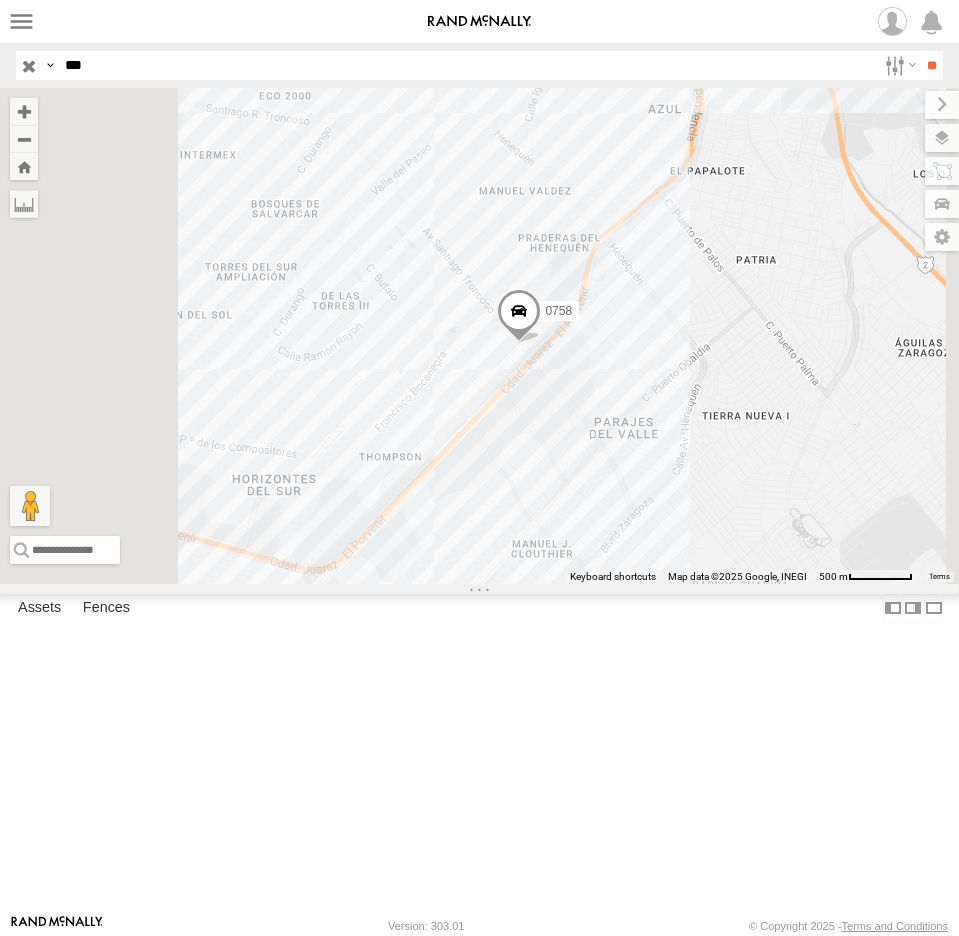 type on "***" 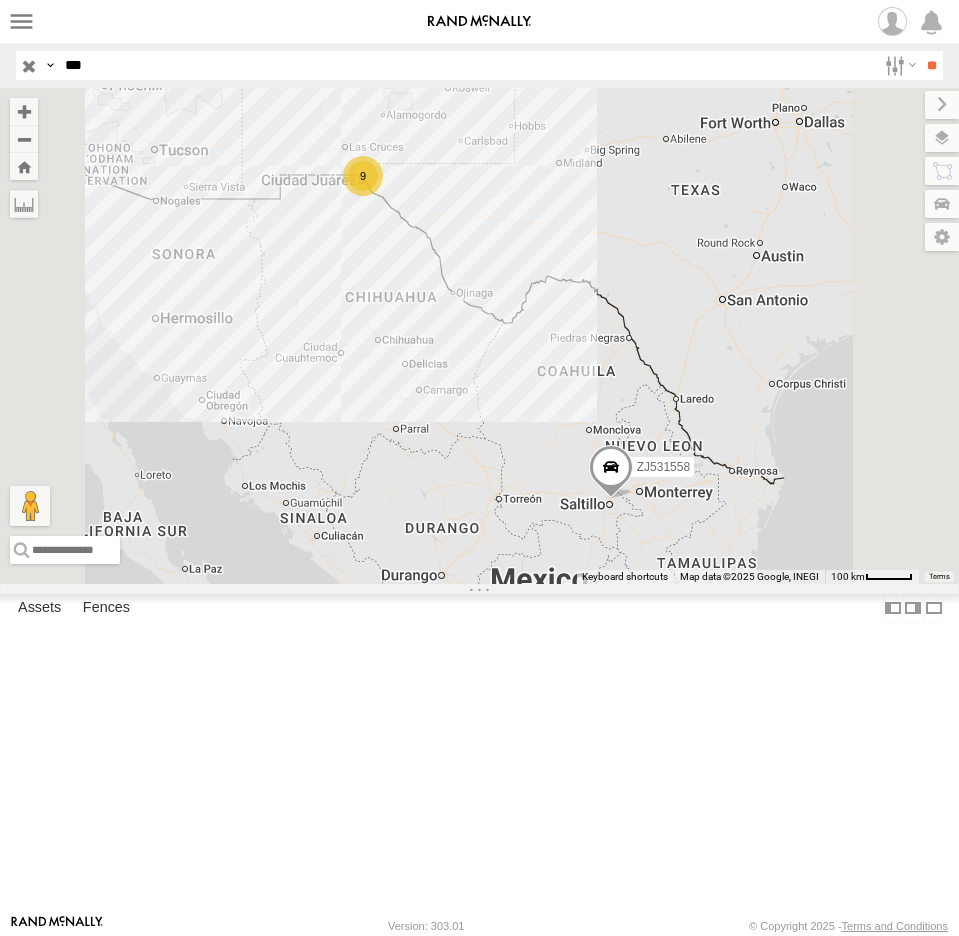 click on "515" at bounding box center [0, 0] 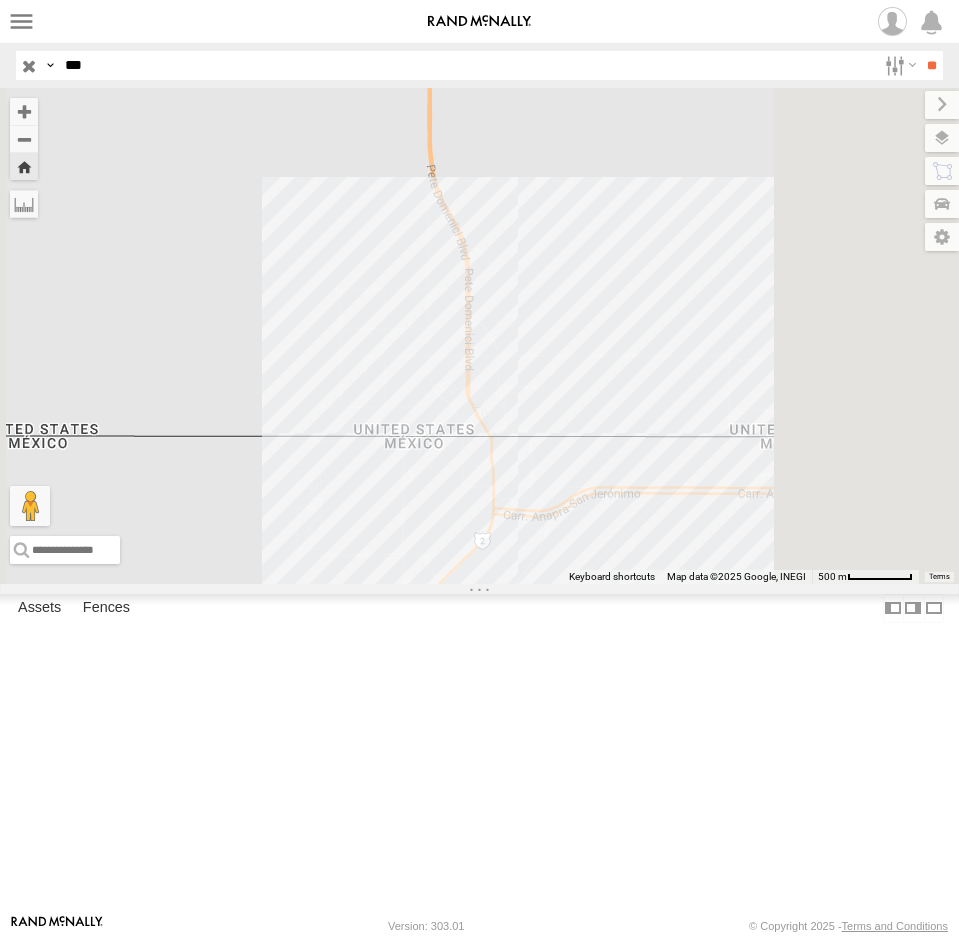 click at bounding box center (0, 0) 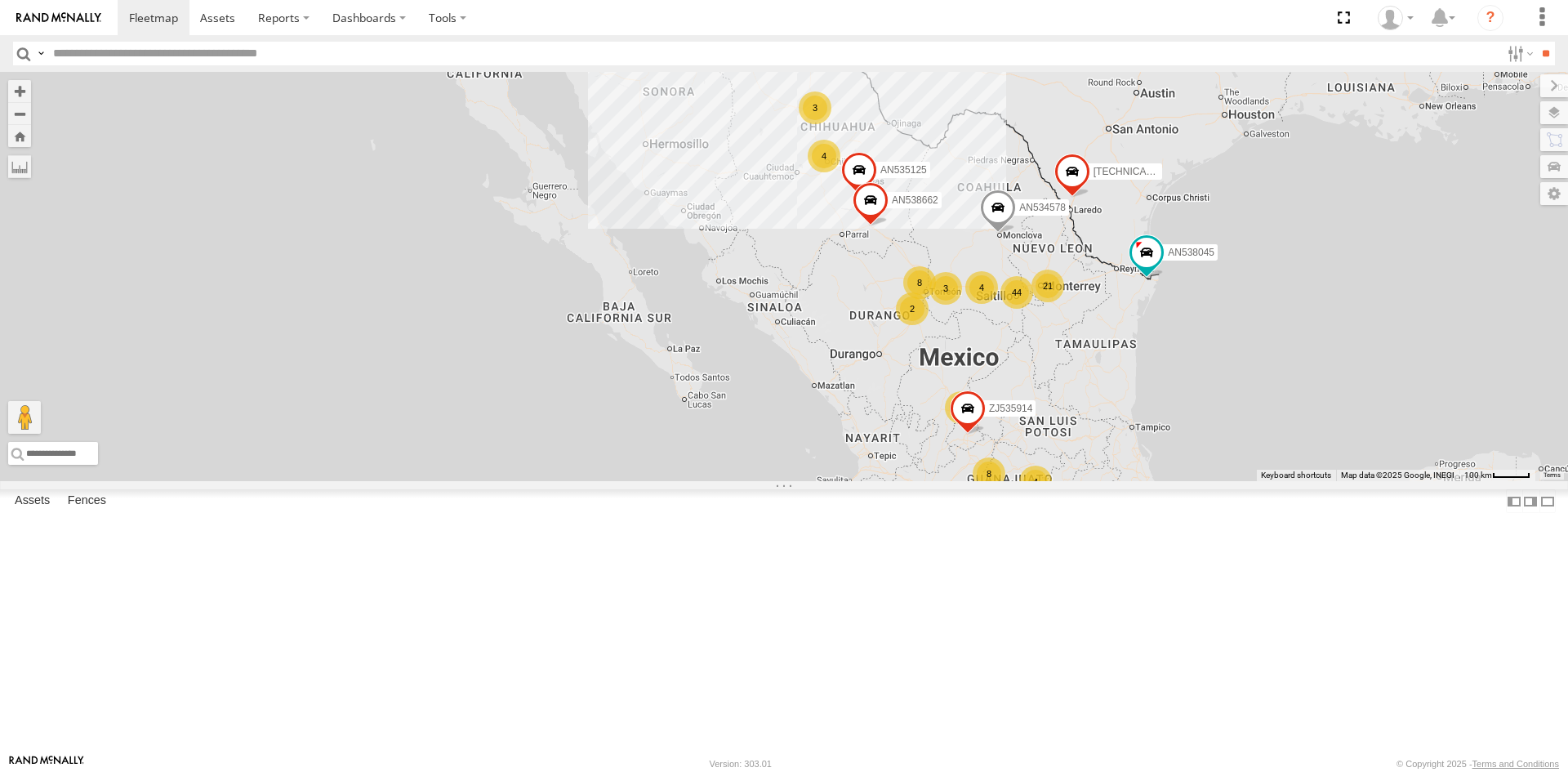 scroll, scrollTop: 0, scrollLeft: 0, axis: both 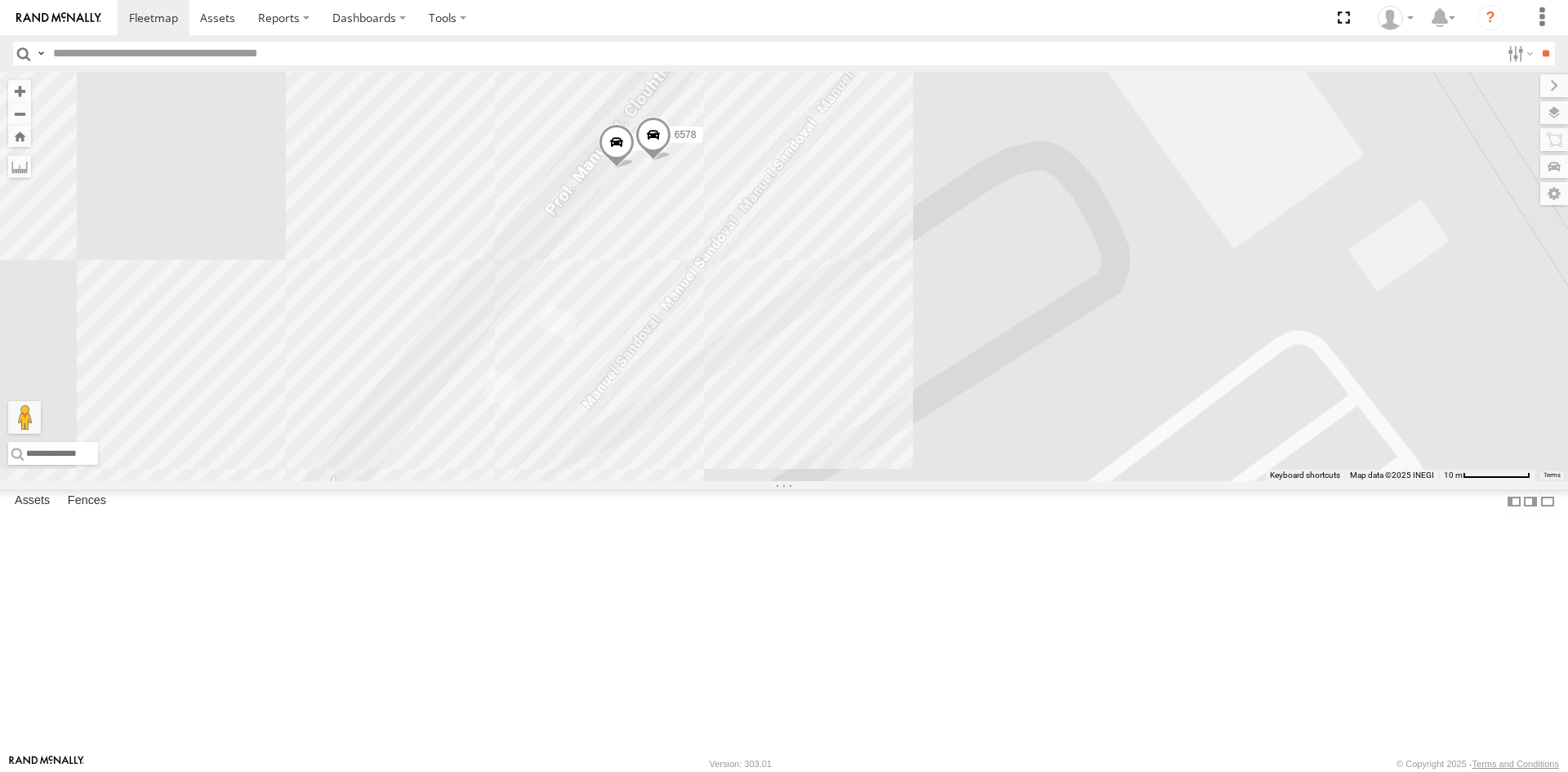 click at bounding box center [617, 145] 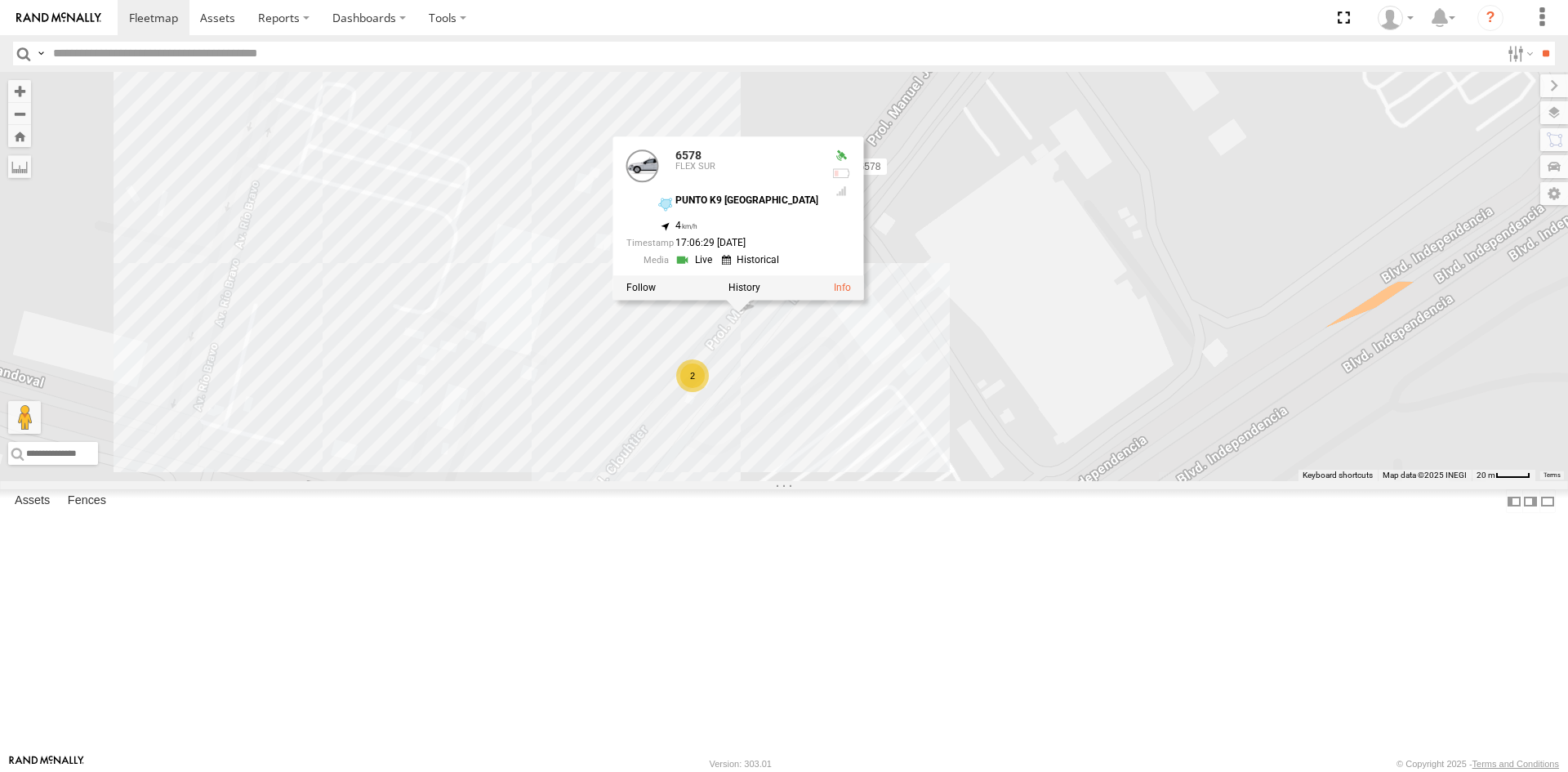 drag, startPoint x: 972, startPoint y: 355, endPoint x: 798, endPoint y: 485, distance: 217.2004 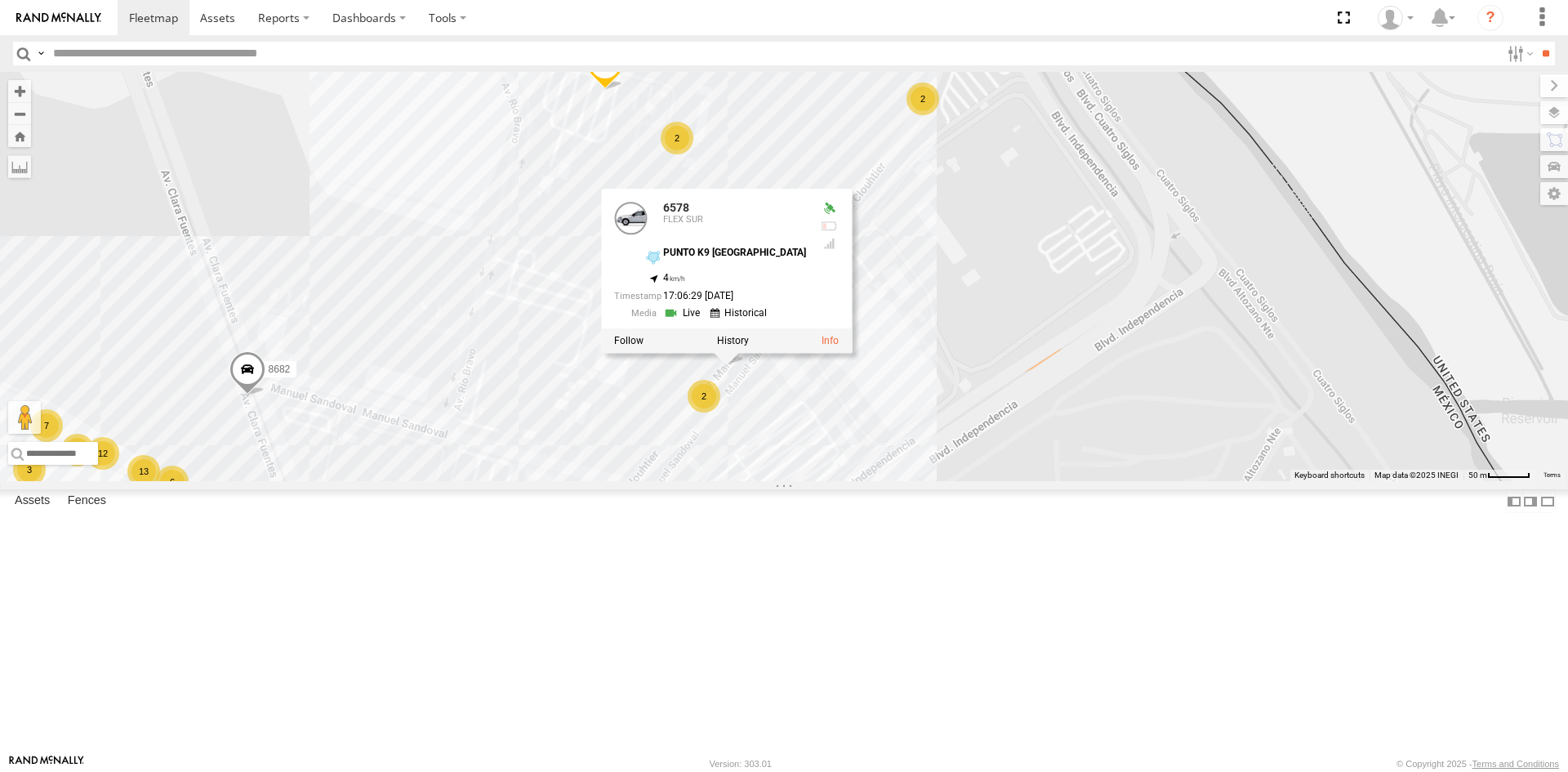 click on "AN5310637 3915 [TECHNICAL_ID] 5938 553 845 281790 4699 AN539079 599 AN536462 [TECHNICAL_ID] 757 AN537086 NISSAN 302 2841 AN536669 SL7101 AN531246 AN539174 2586 463 C149 53469 0054 4080 SL7098 6310 3485185f54f8 3553 AN533915 6578 6578 6578 FLEX SUR PUNTO K9 [GEOGRAPHIC_DATA] 31.65895 ,  -106.33943 4 17:06:29 [DATE] 7 15 14 8 9 12 12 14 13 7 13 2 2 AN532390 8 13 AN533973 3 2 2 6 4 8682 2 2 3 3640" at bounding box center (784, 276) 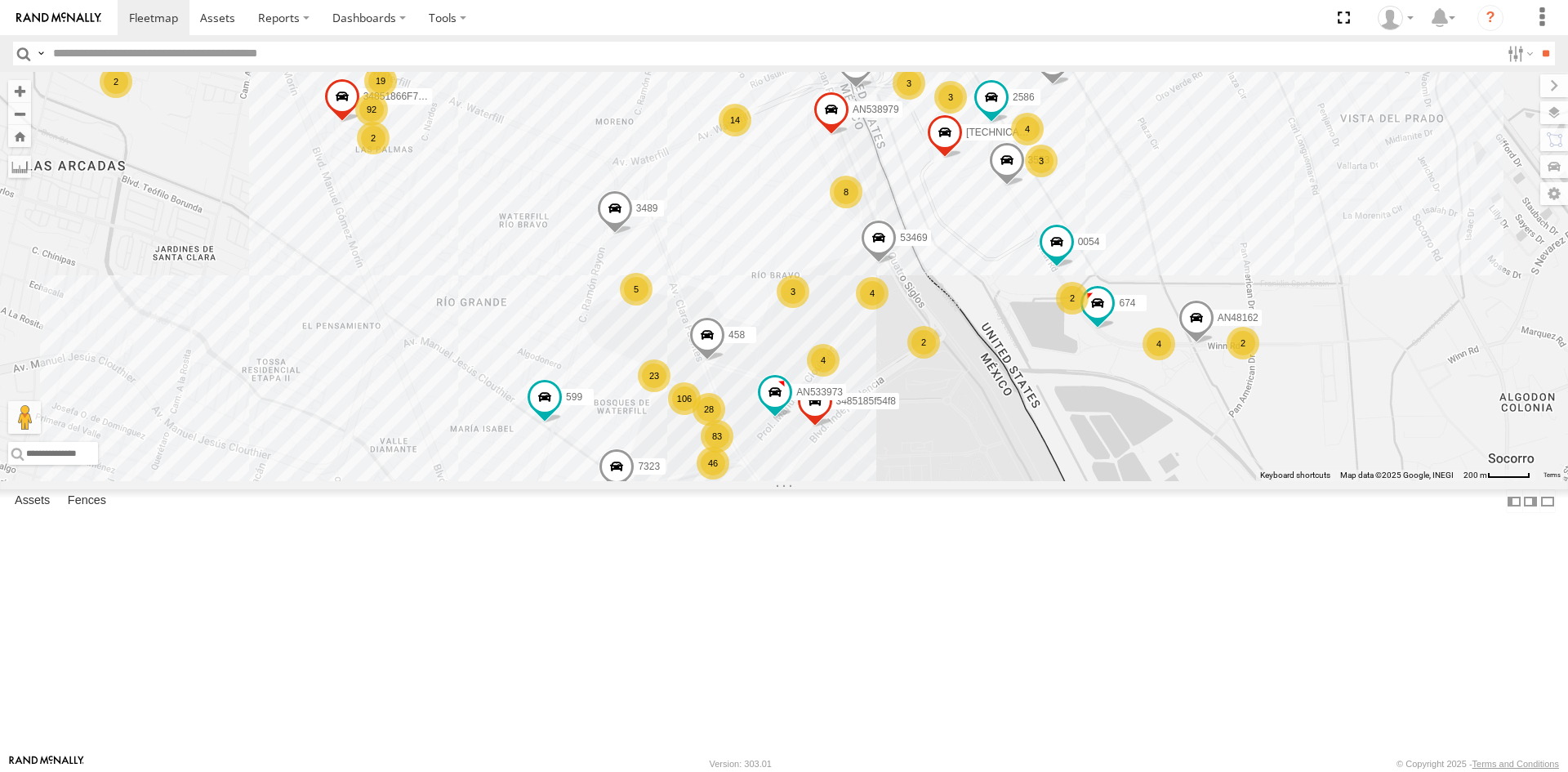 drag, startPoint x: 1045, startPoint y: 329, endPoint x: 996, endPoint y: 471, distance: 150.21651 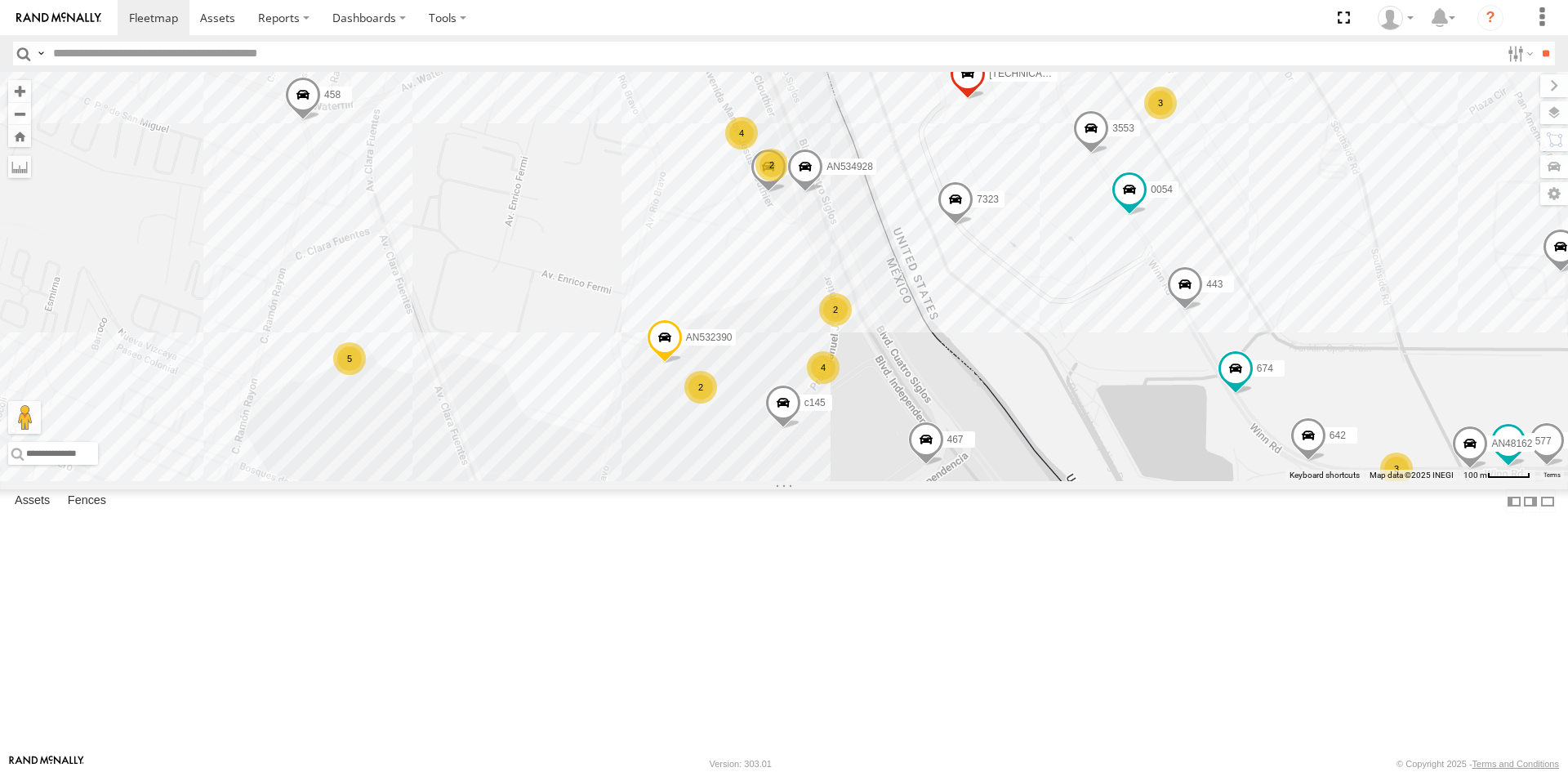 drag, startPoint x: 831, startPoint y: 484, endPoint x: 844, endPoint y: 393, distance: 91.923882 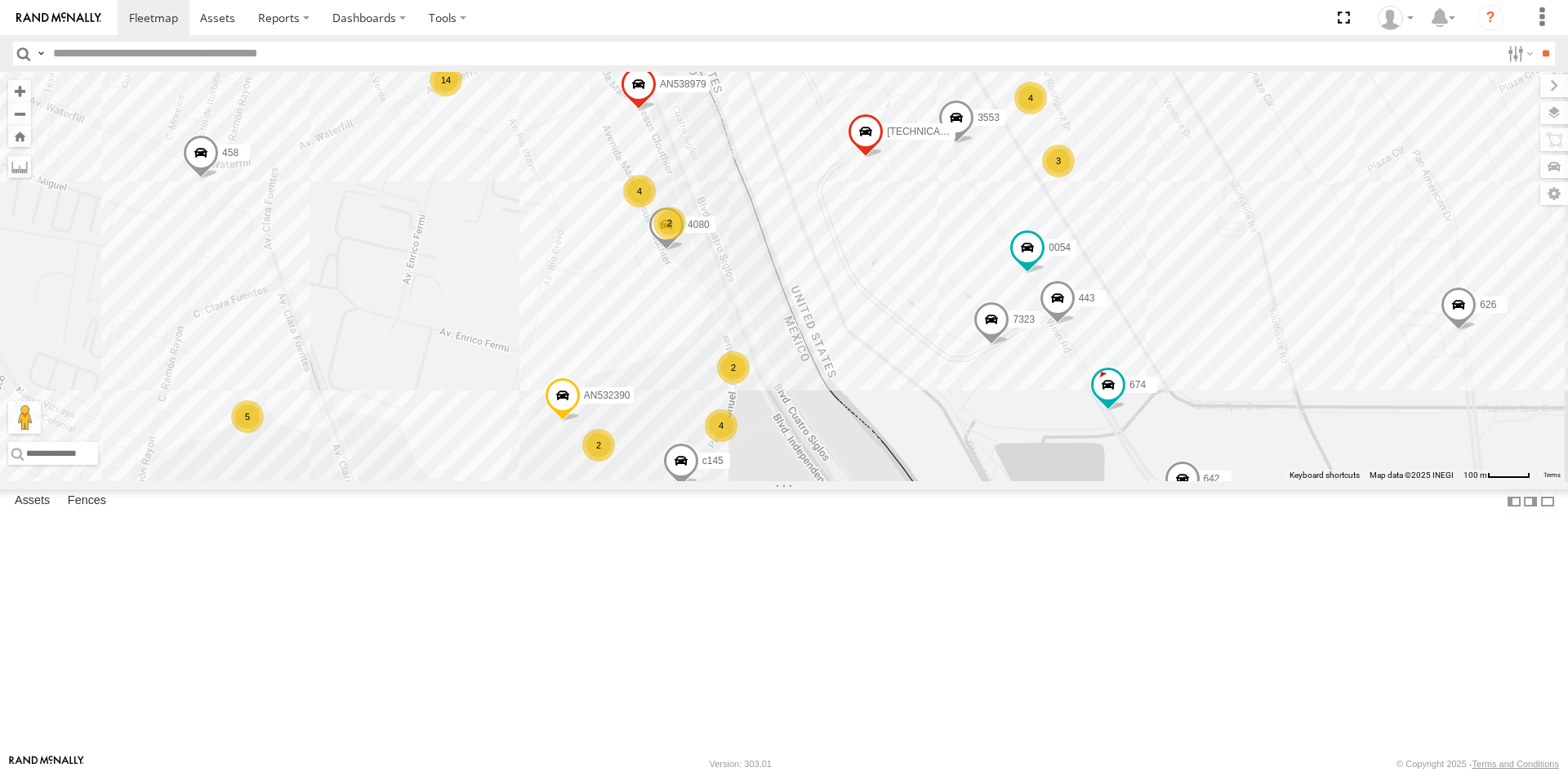 drag, startPoint x: 884, startPoint y: 337, endPoint x: 743, endPoint y: 426, distance: 166.73932 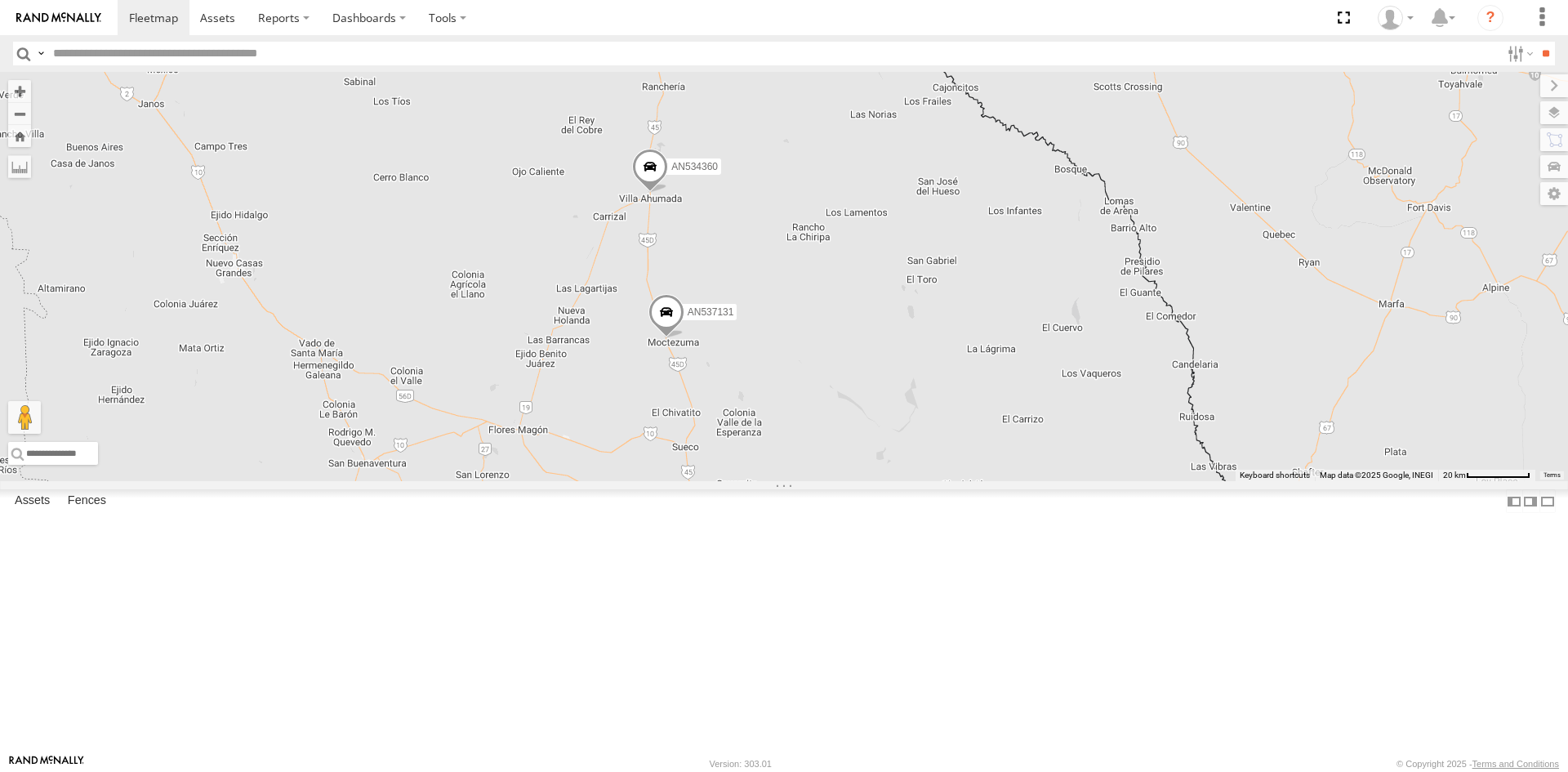 drag, startPoint x: 827, startPoint y: 210, endPoint x: 791, endPoint y: 441, distance: 233.78837 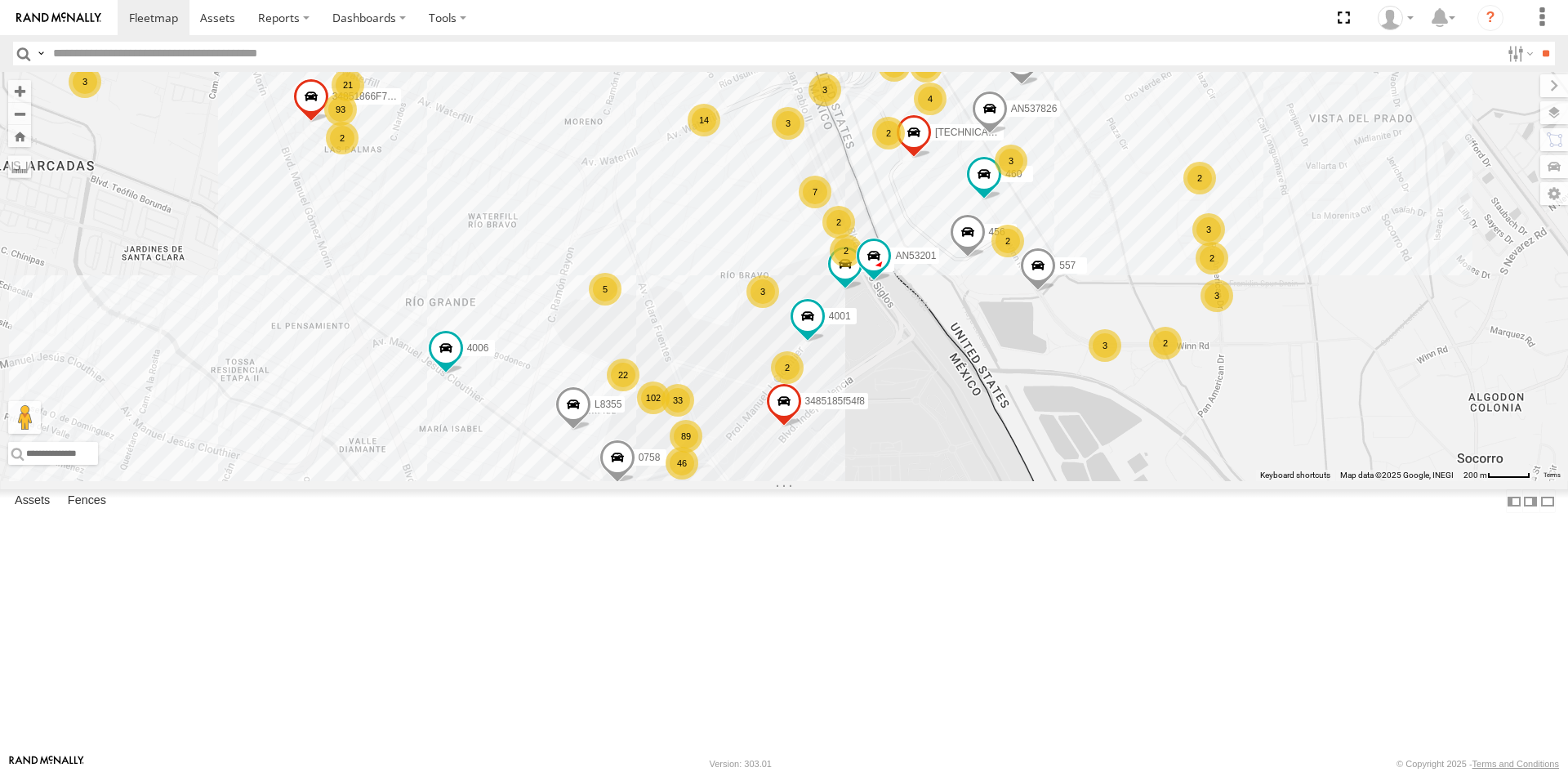 drag, startPoint x: 879, startPoint y: 462, endPoint x: 874, endPoint y: 564, distance: 102.12248 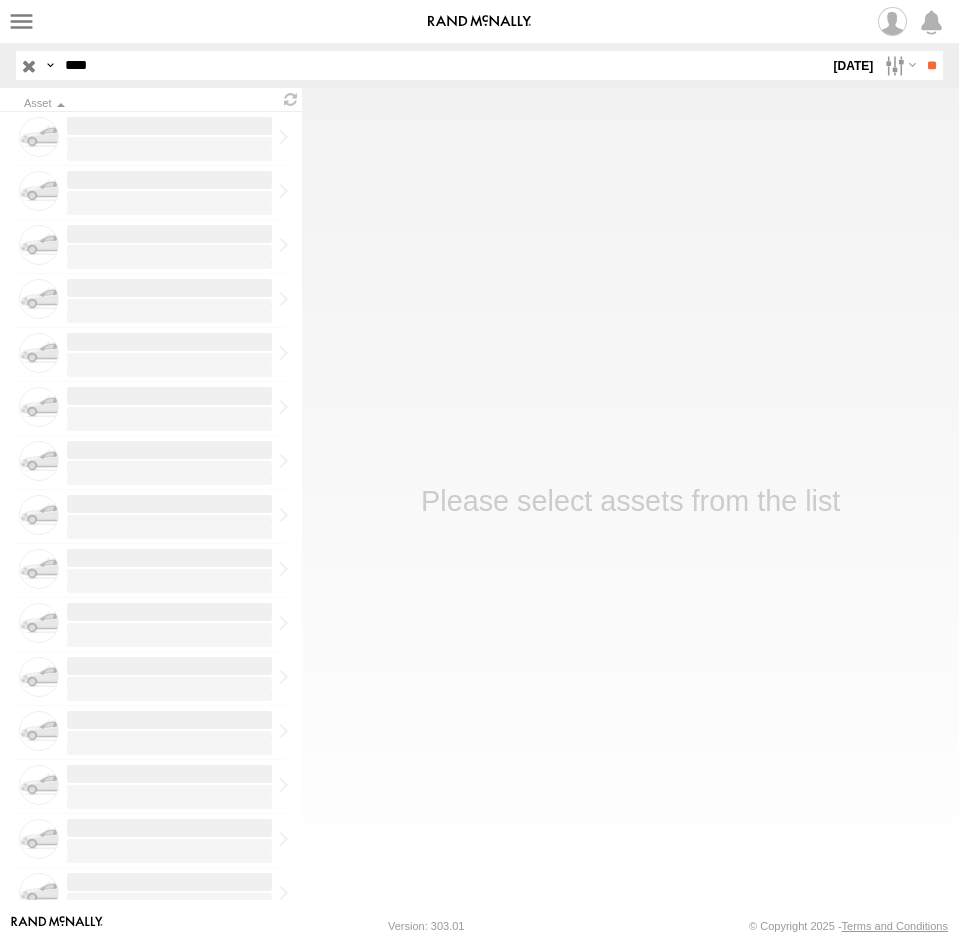 scroll, scrollTop: 0, scrollLeft: 0, axis: both 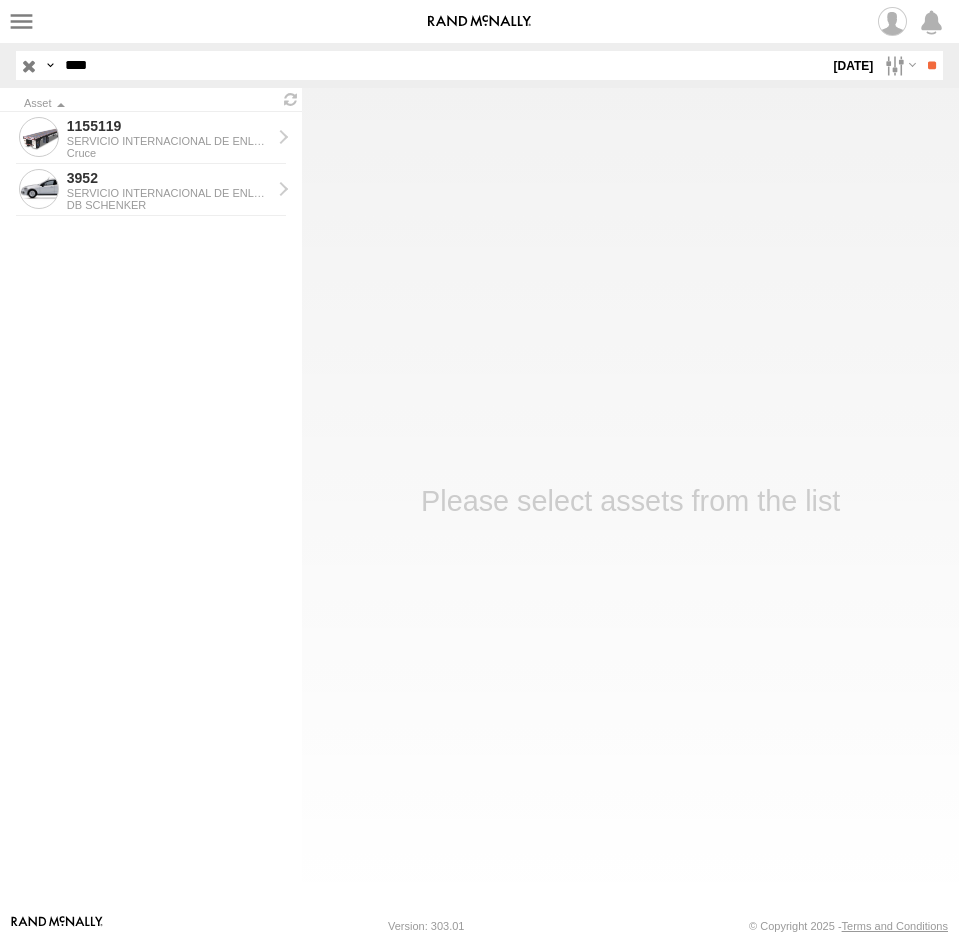 drag, startPoint x: 145, startPoint y: 70, endPoint x: -43, endPoint y: 76, distance: 188.09572 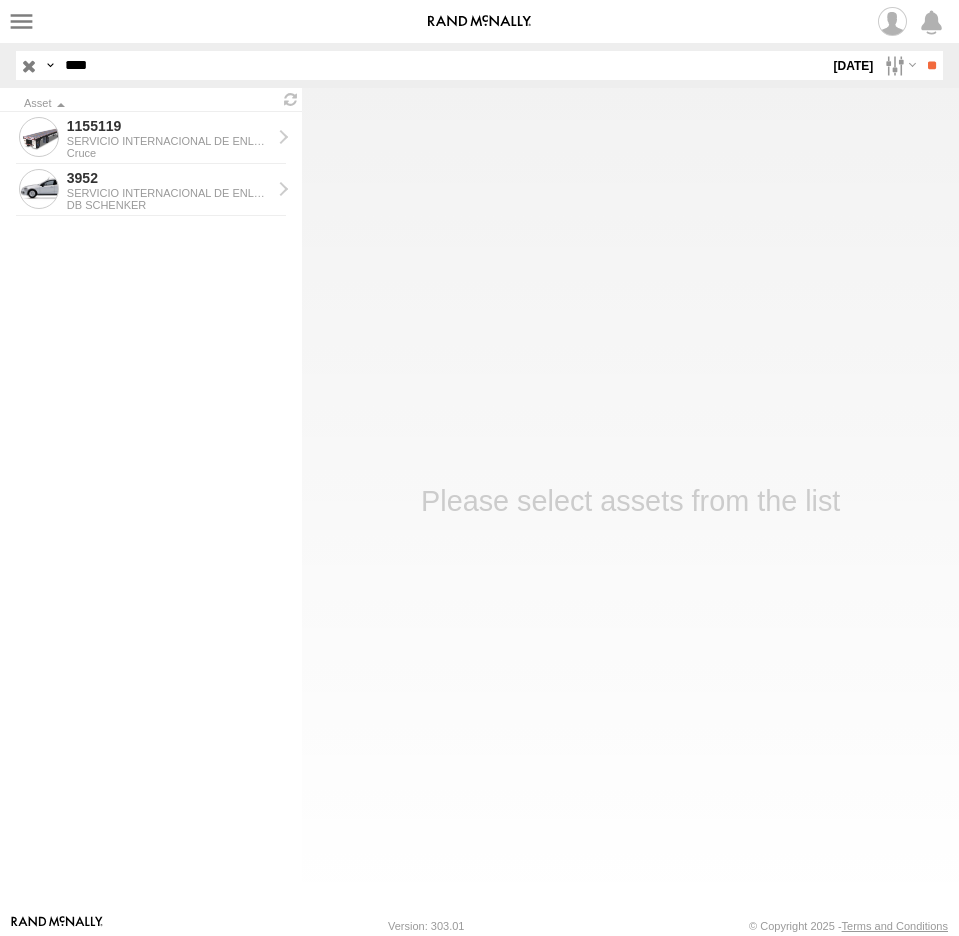 type on "****" 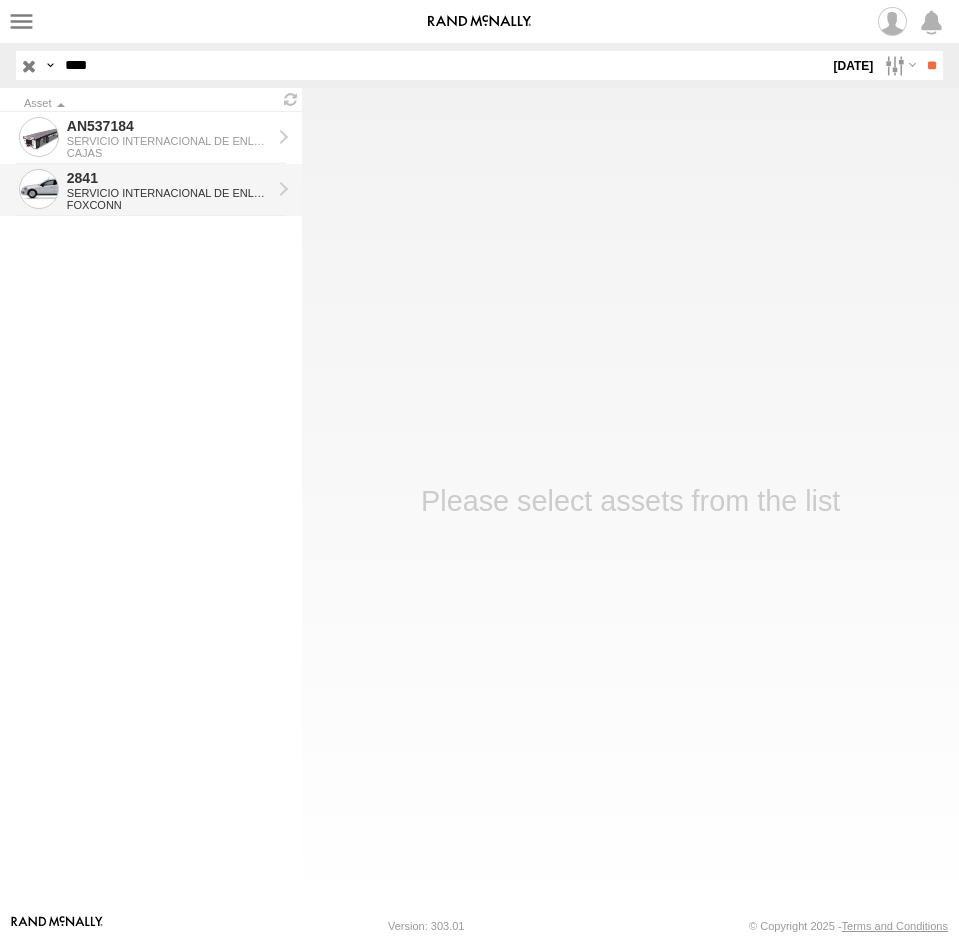 click on "SERVICIO INTERNACIONAL DE ENLACE TERRESTRE SA" at bounding box center [169, 193] 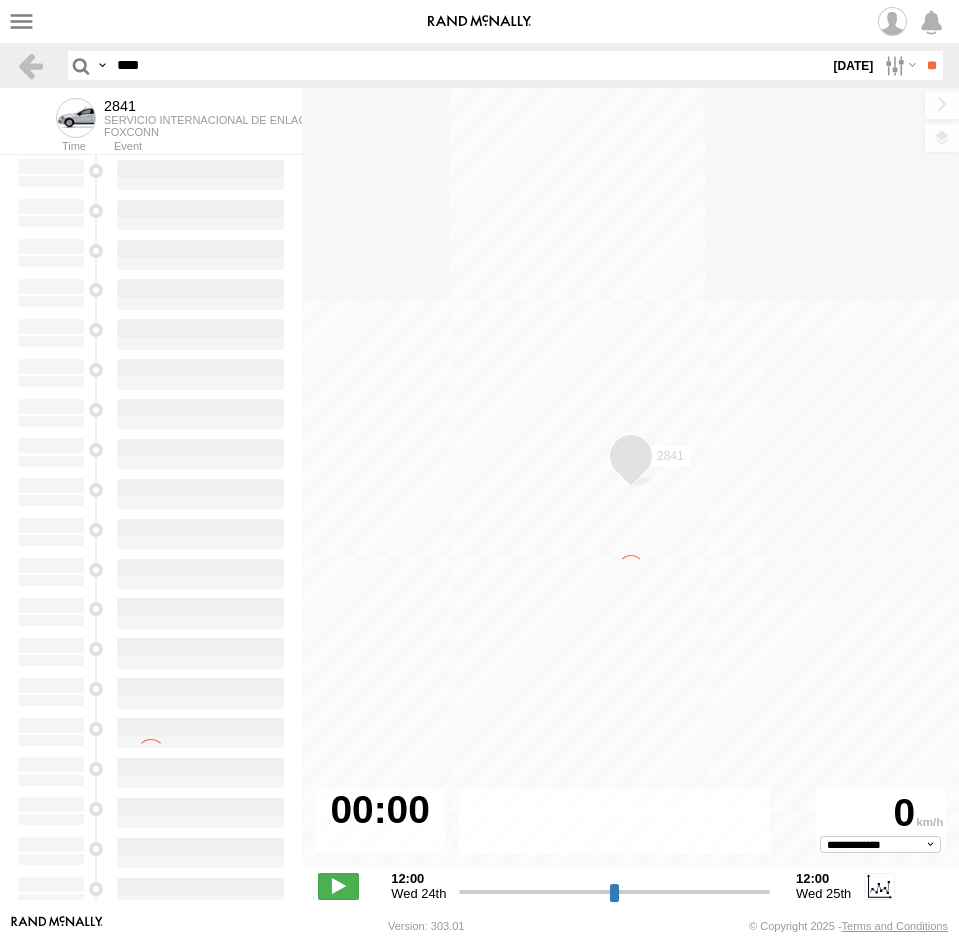 scroll, scrollTop: 0, scrollLeft: 0, axis: both 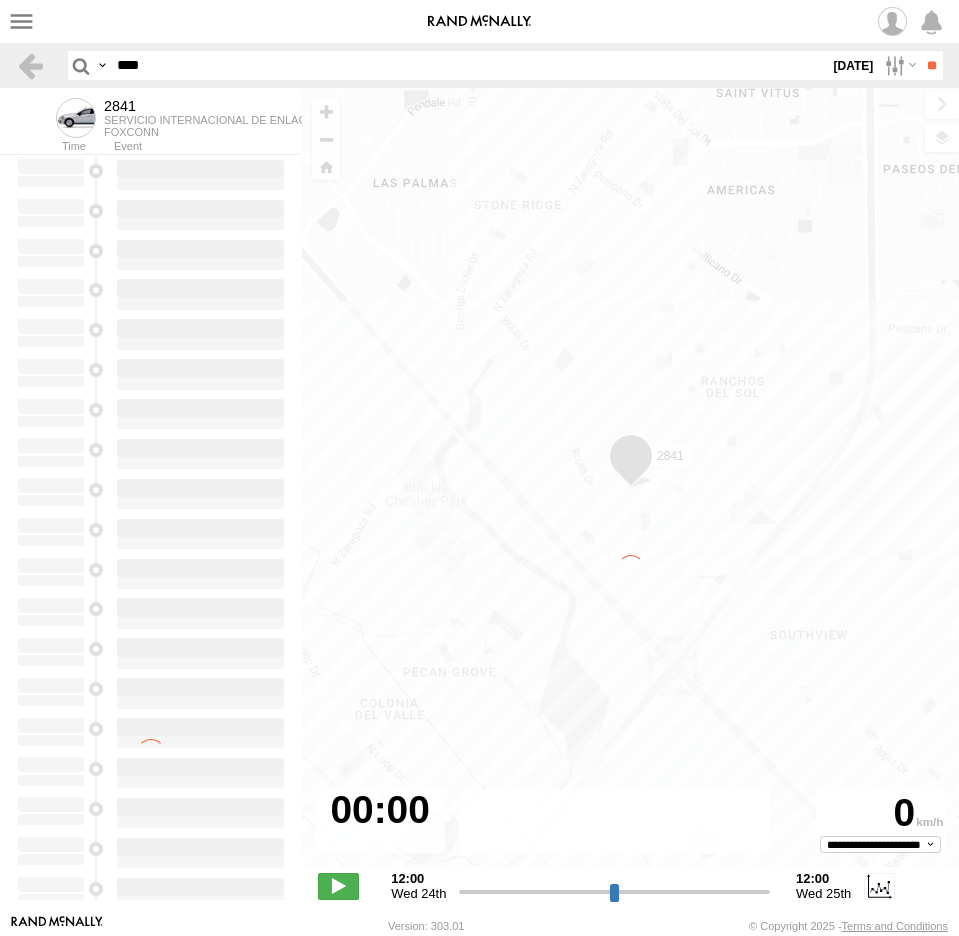 type on "**********" 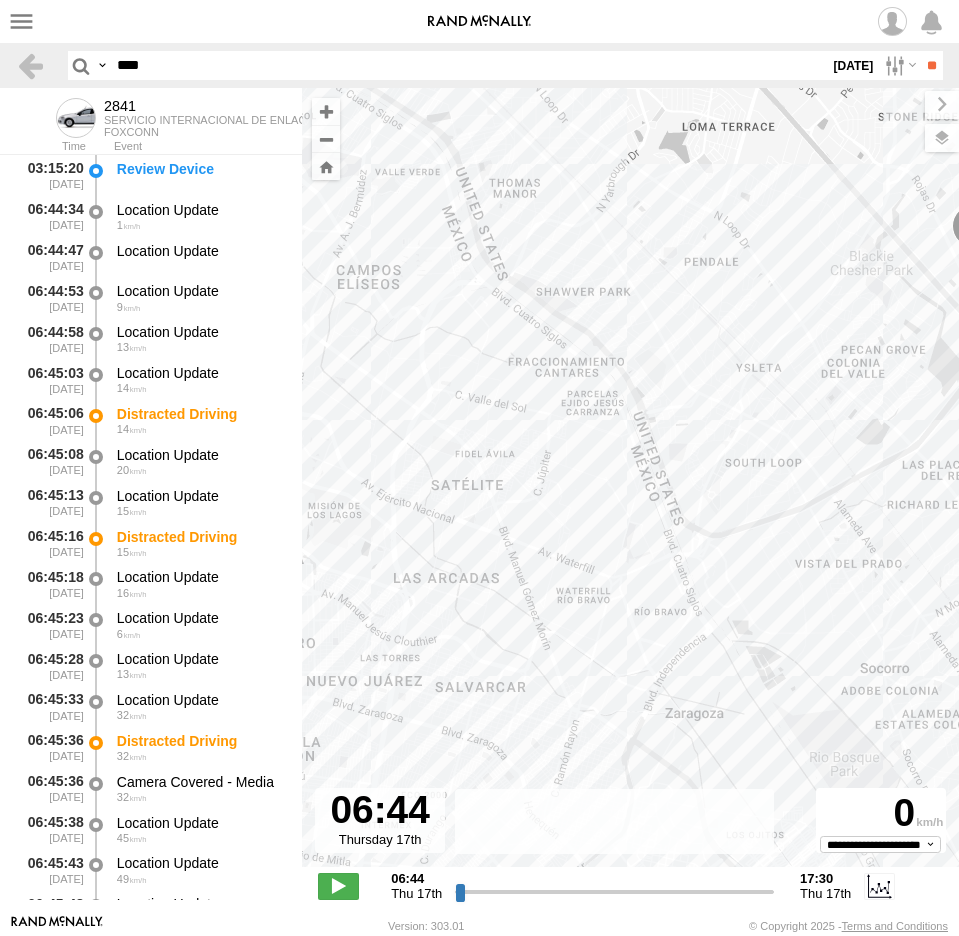 drag, startPoint x: 699, startPoint y: 582, endPoint x: 778, endPoint y: 575, distance: 79.30952 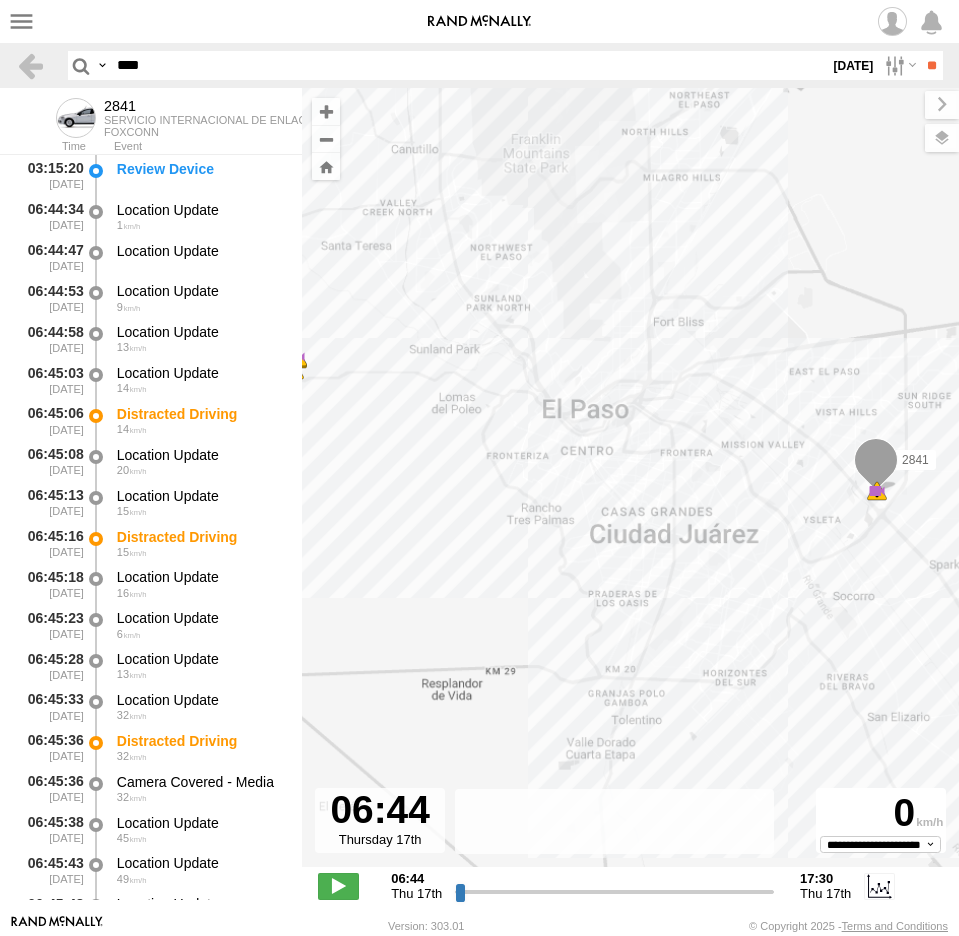 drag, startPoint x: 653, startPoint y: 511, endPoint x: 855, endPoint y: 598, distance: 219.93863 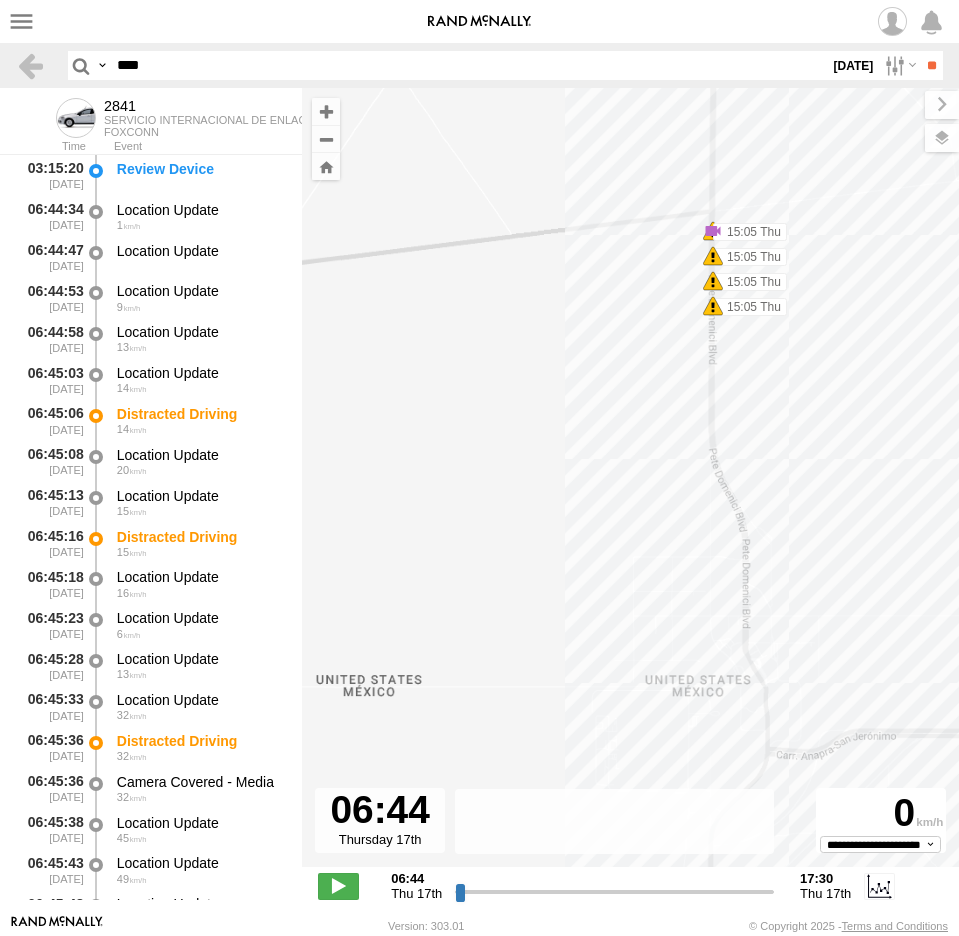 drag, startPoint x: 561, startPoint y: 596, endPoint x: 558, endPoint y: 530, distance: 66.068146 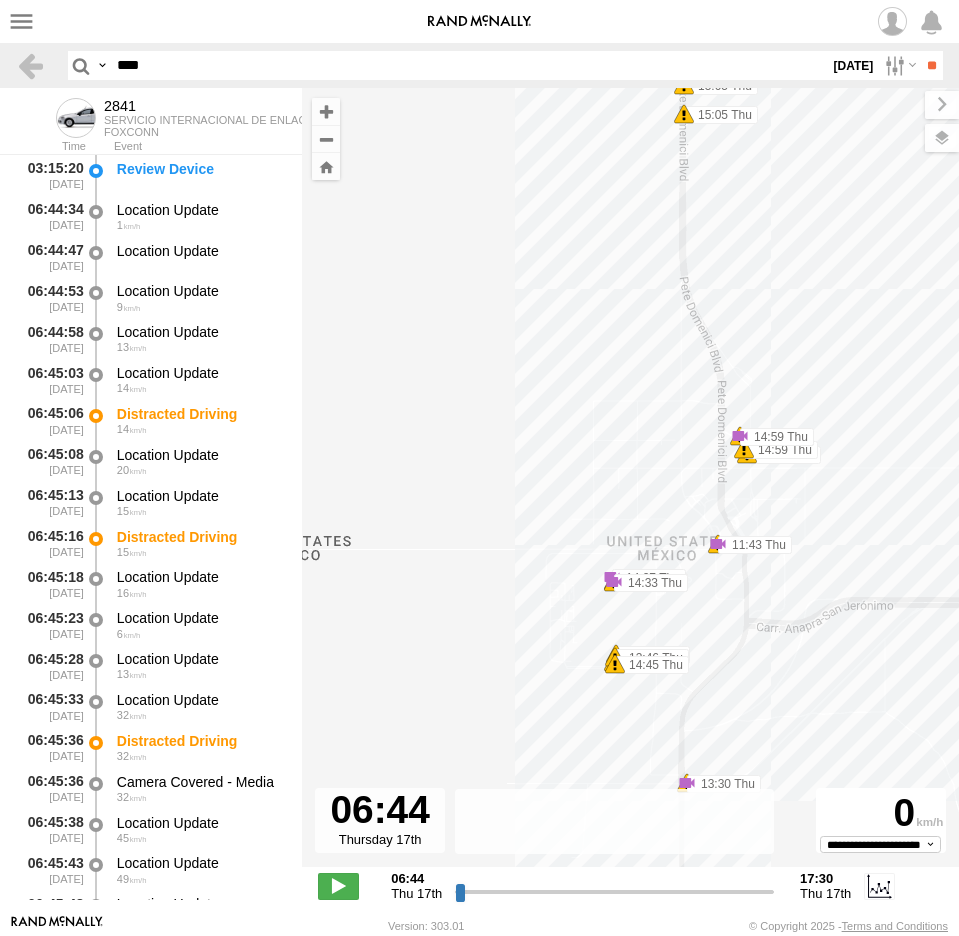 click on "Search Query
Asset ID
Asset Label
Registration
Manufacturer
Model
VIN
Job ID
OOS" at bounding box center (494, 65) 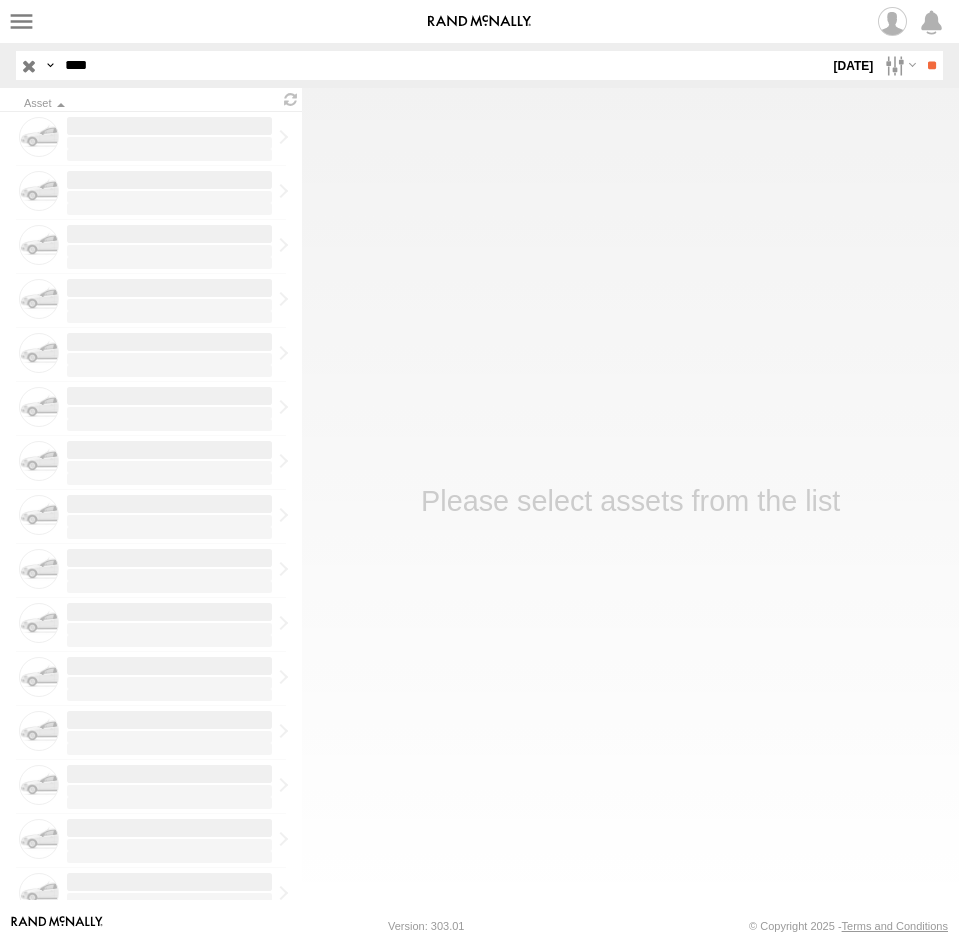 scroll, scrollTop: 0, scrollLeft: 0, axis: both 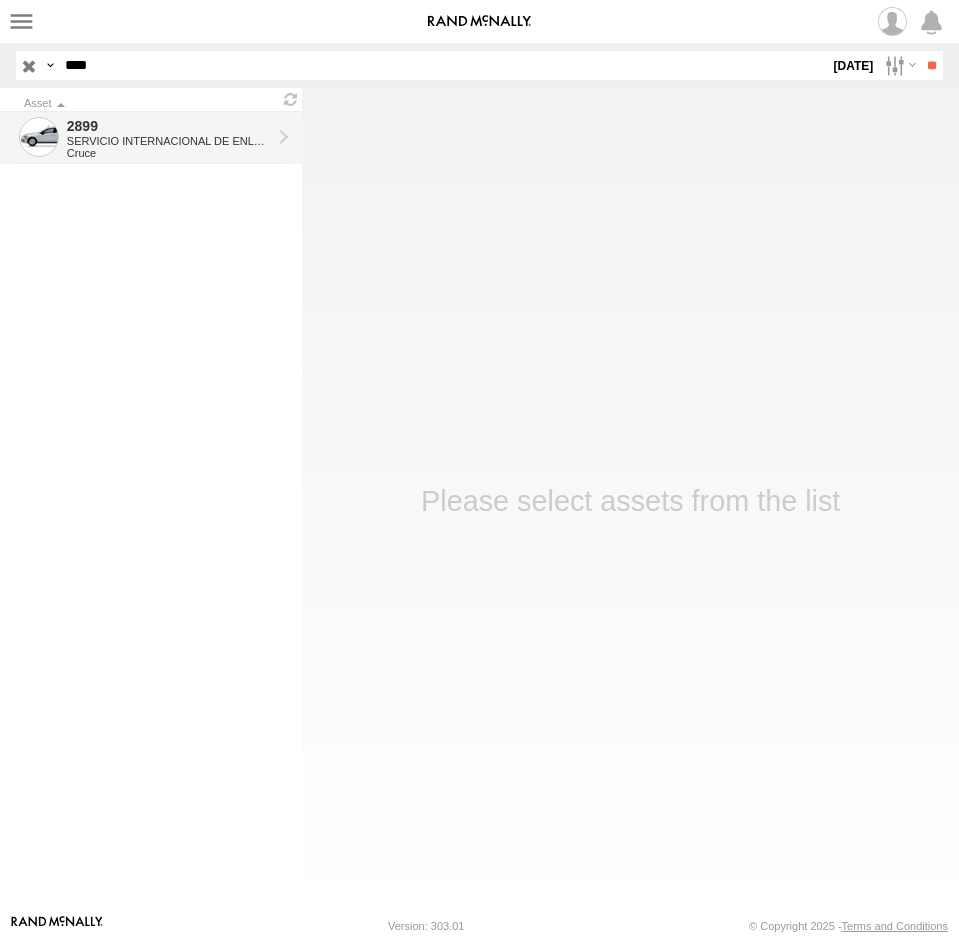 click on "2899" at bounding box center (169, 126) 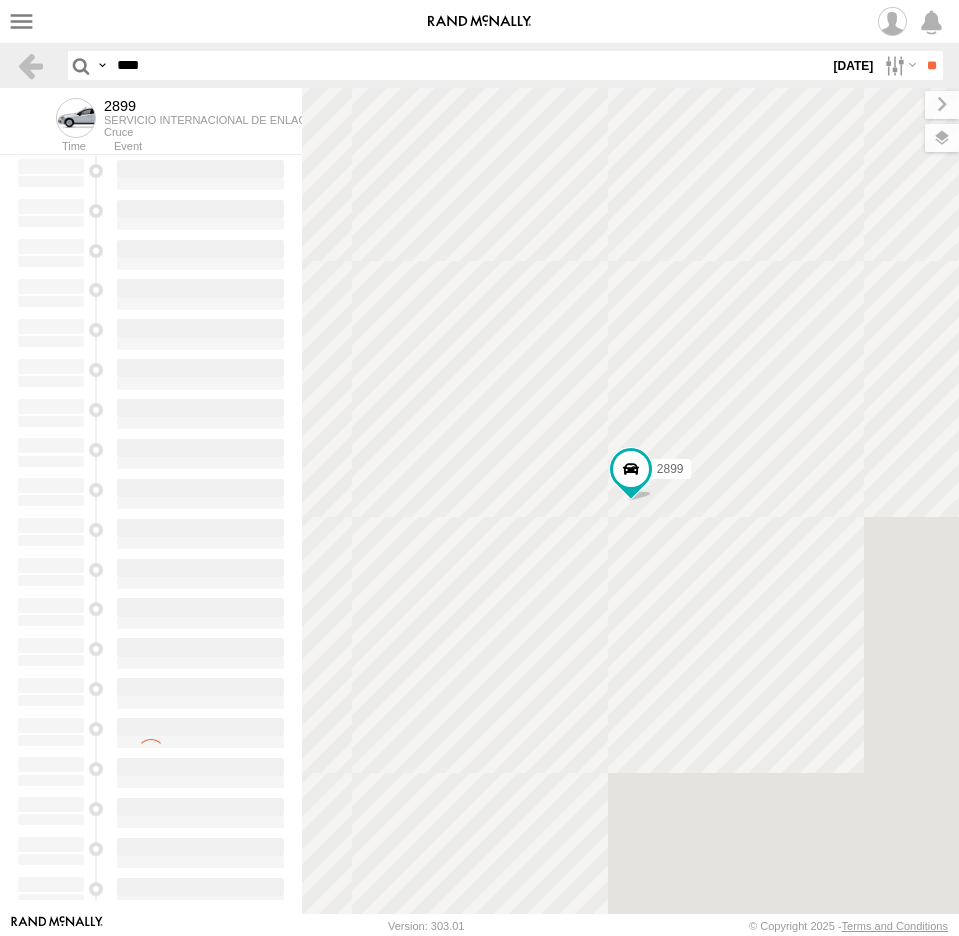 scroll, scrollTop: 0, scrollLeft: 0, axis: both 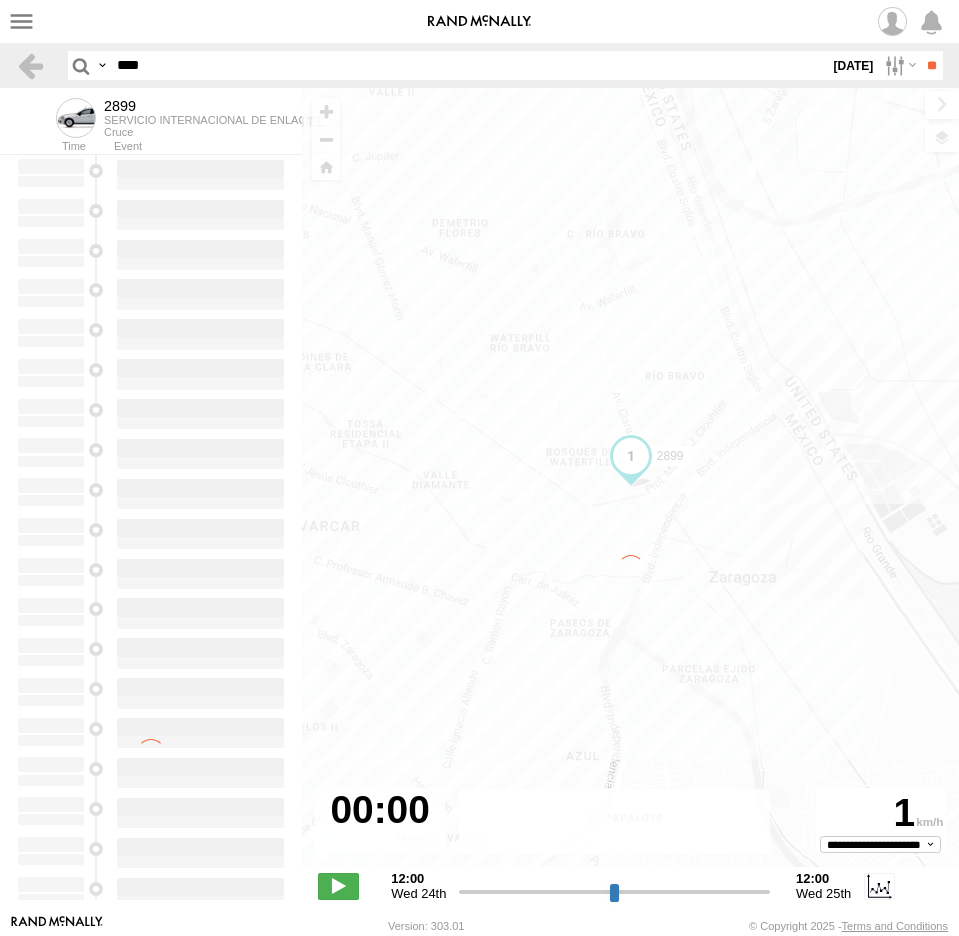 type on "**********" 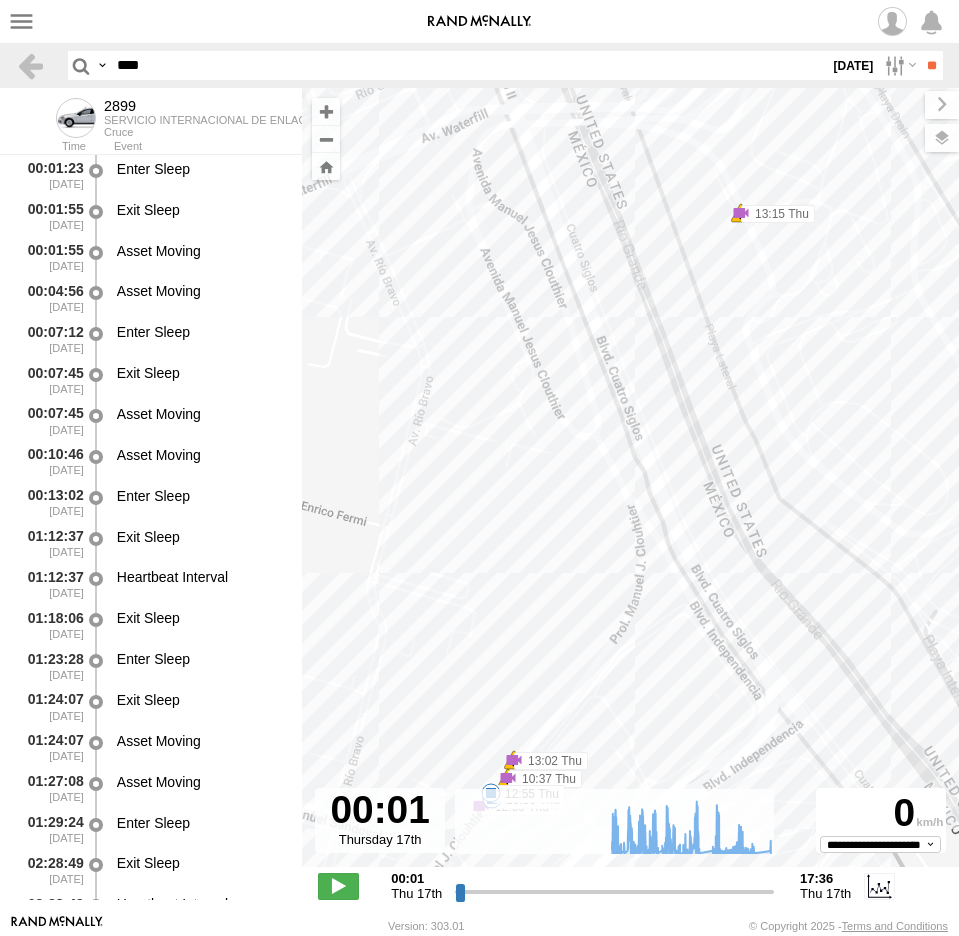 drag, startPoint x: 531, startPoint y: 341, endPoint x: 551, endPoint y: 535, distance: 195.0282 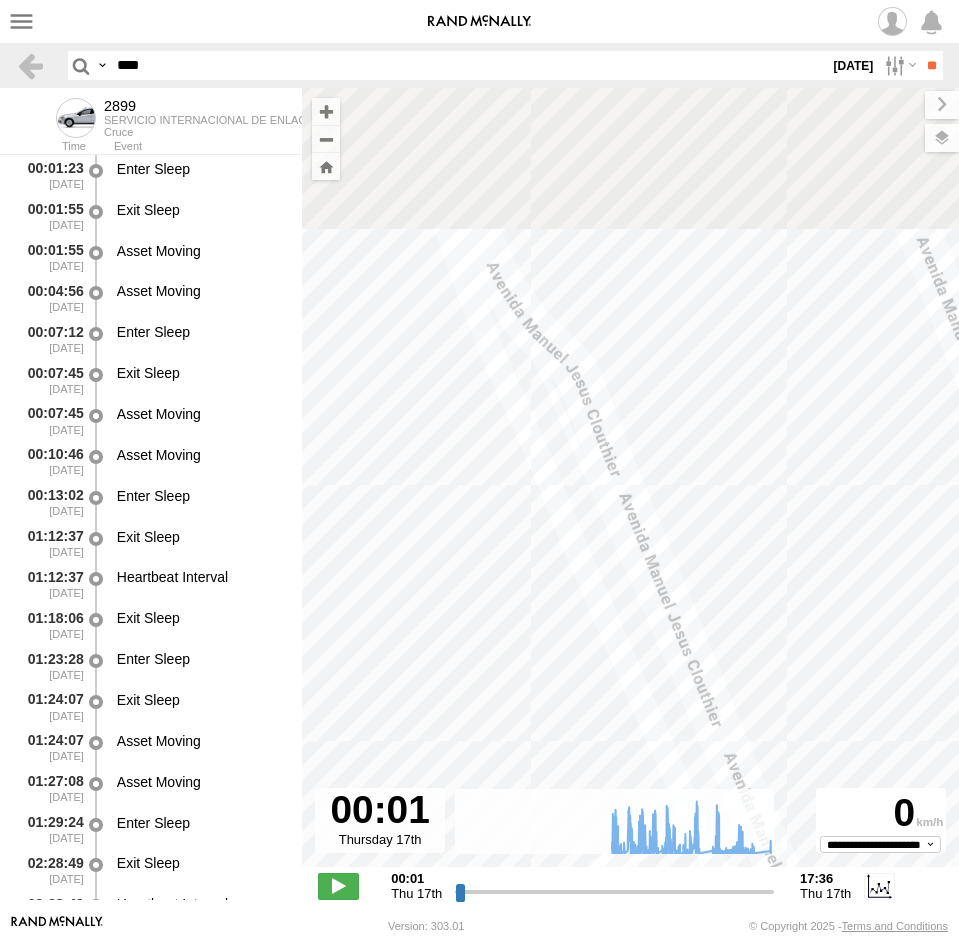 drag, startPoint x: 515, startPoint y: 398, endPoint x: 517, endPoint y: 655, distance: 257.00778 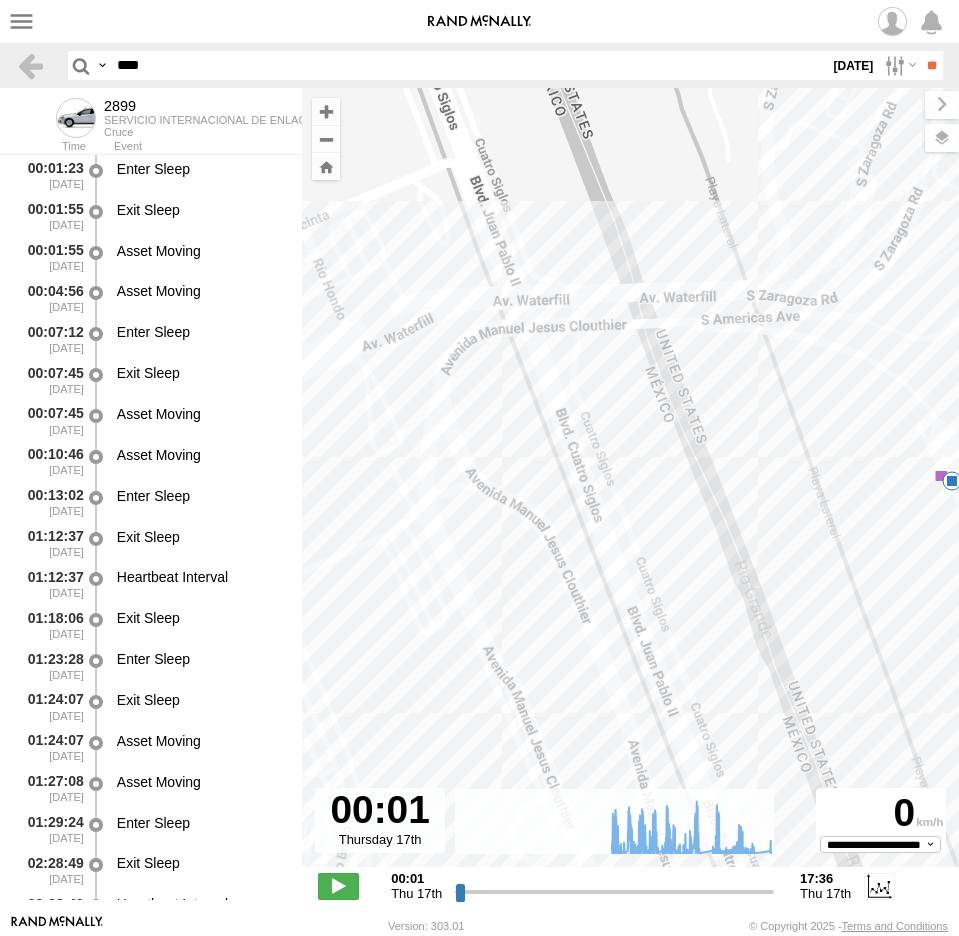 drag, startPoint x: 698, startPoint y: 576, endPoint x: 400, endPoint y: 652, distance: 307.5386 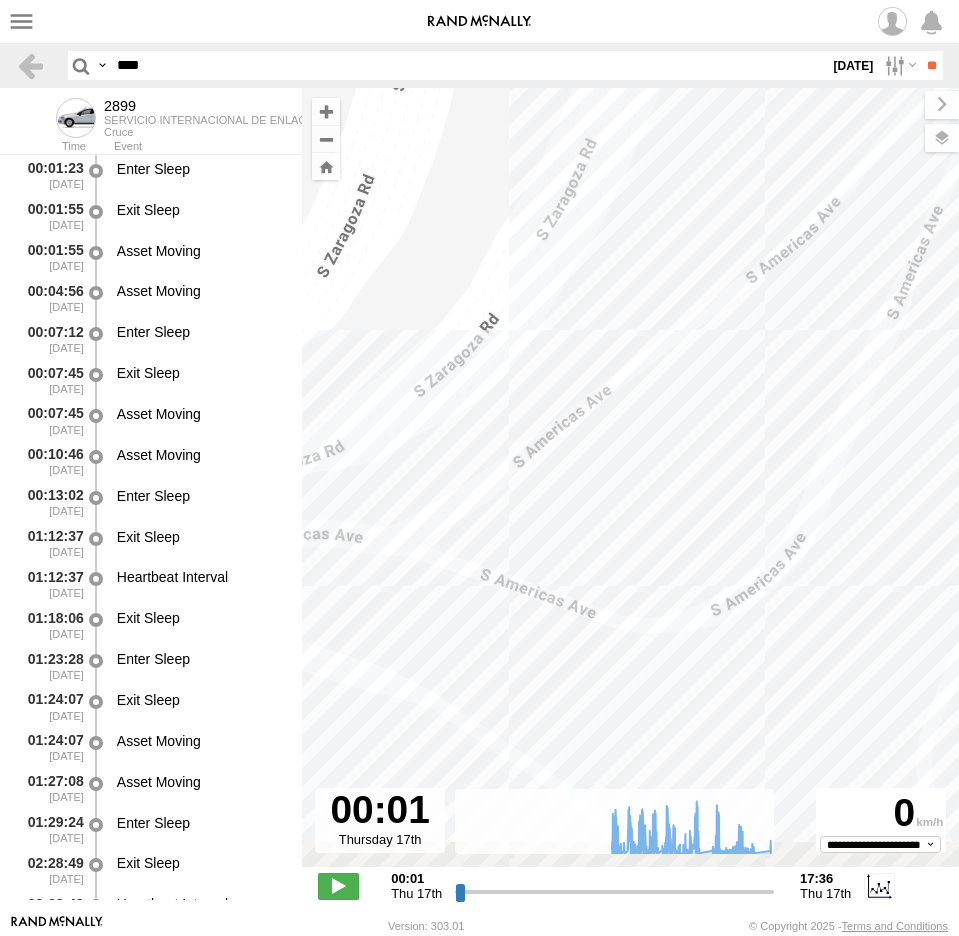 drag, startPoint x: 604, startPoint y: 409, endPoint x: 678, endPoint y: 269, distance: 158.35403 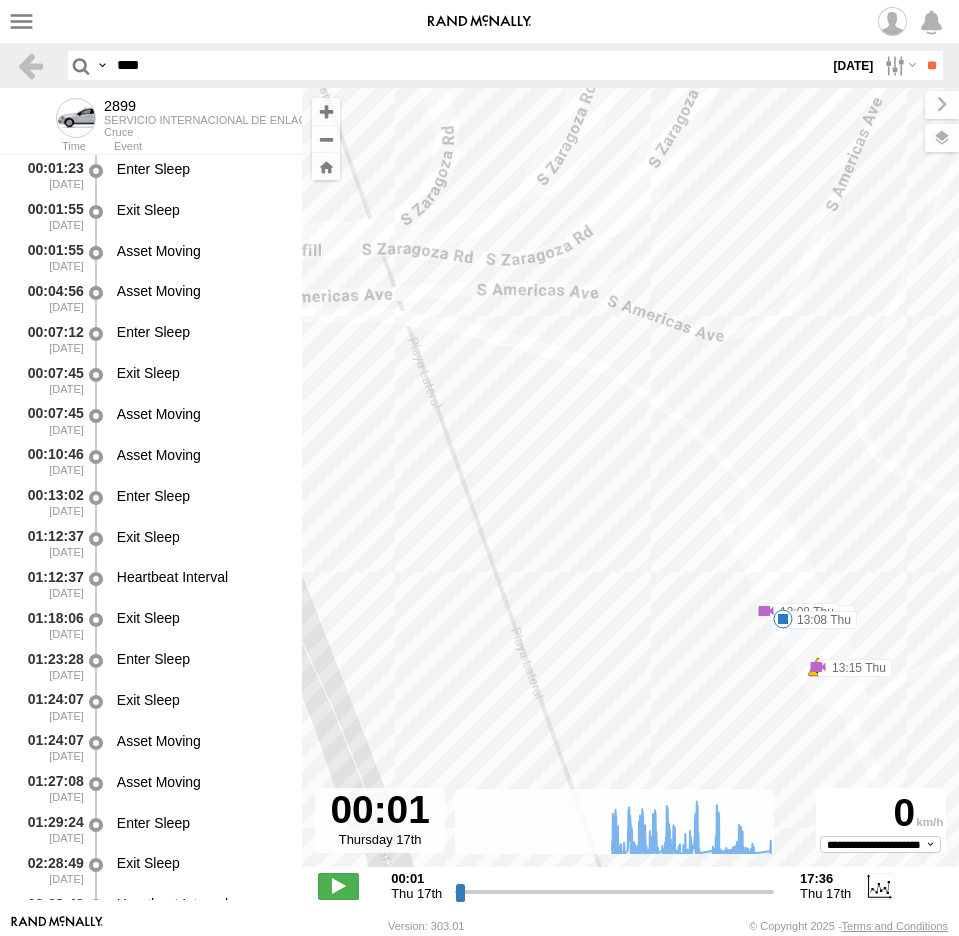drag, startPoint x: 165, startPoint y: 63, endPoint x: 89, endPoint y: 81, distance: 78.10249 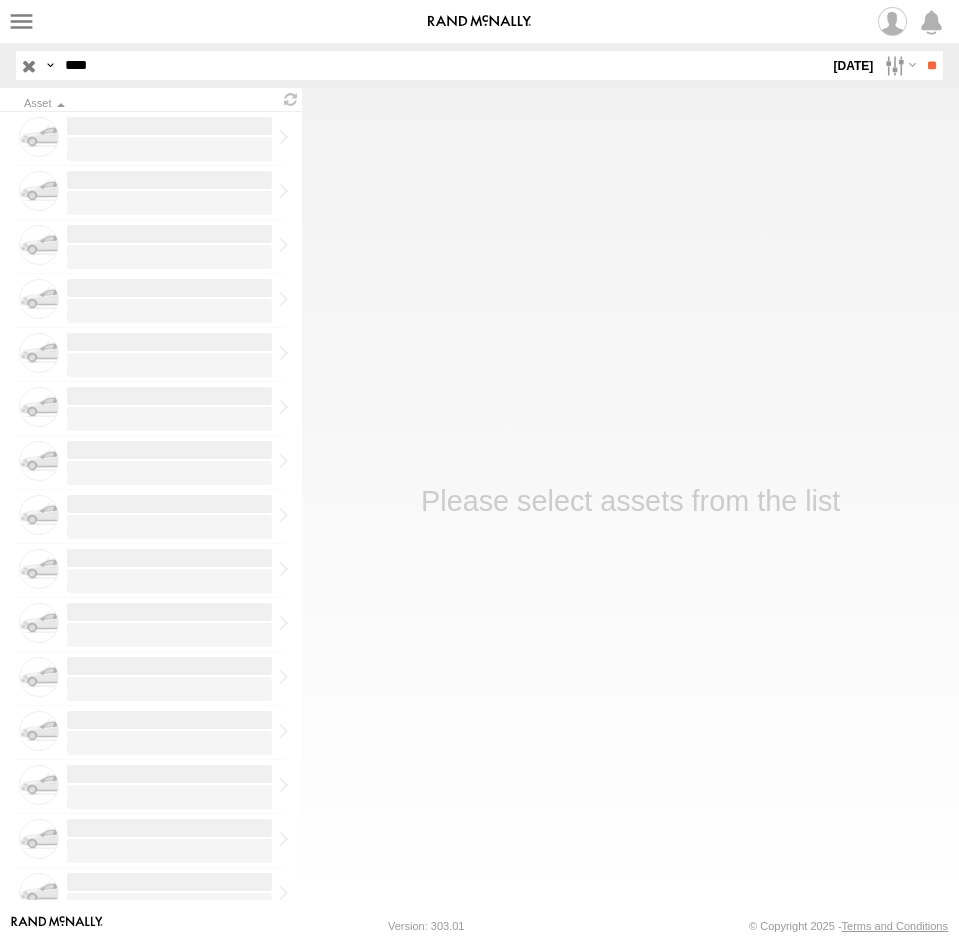 scroll, scrollTop: 0, scrollLeft: 0, axis: both 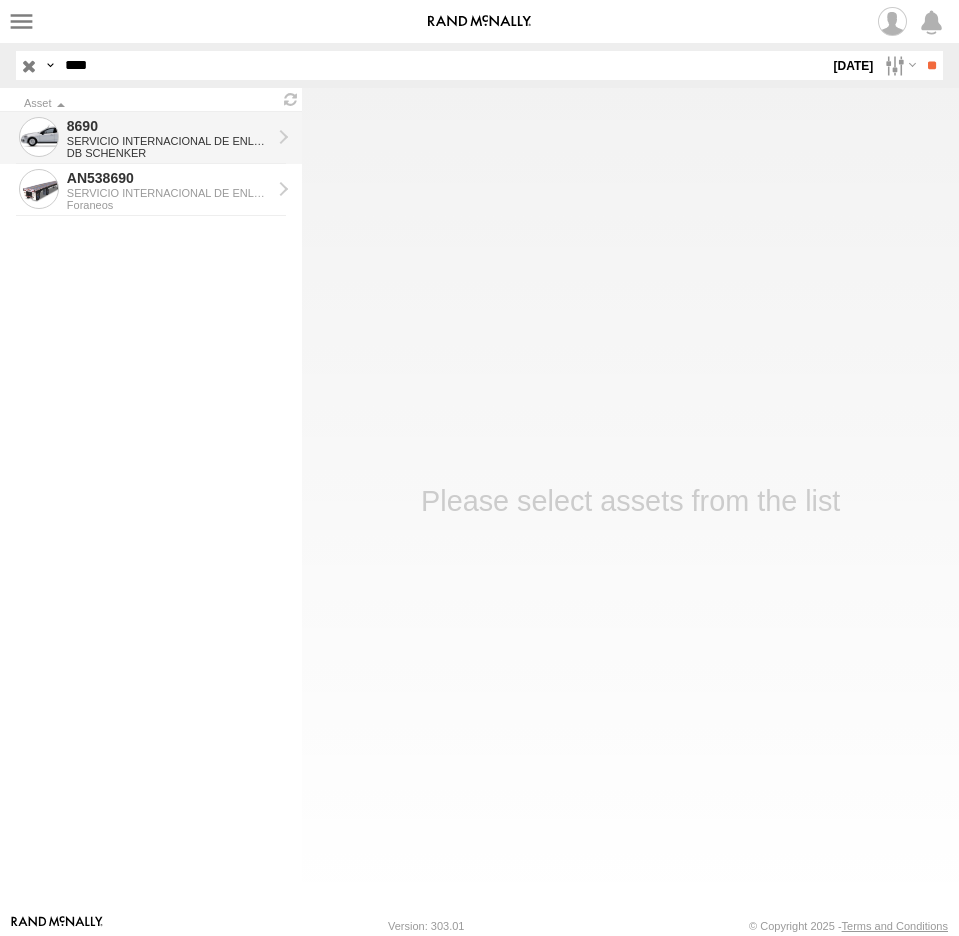 click on "8690" at bounding box center [169, 126] 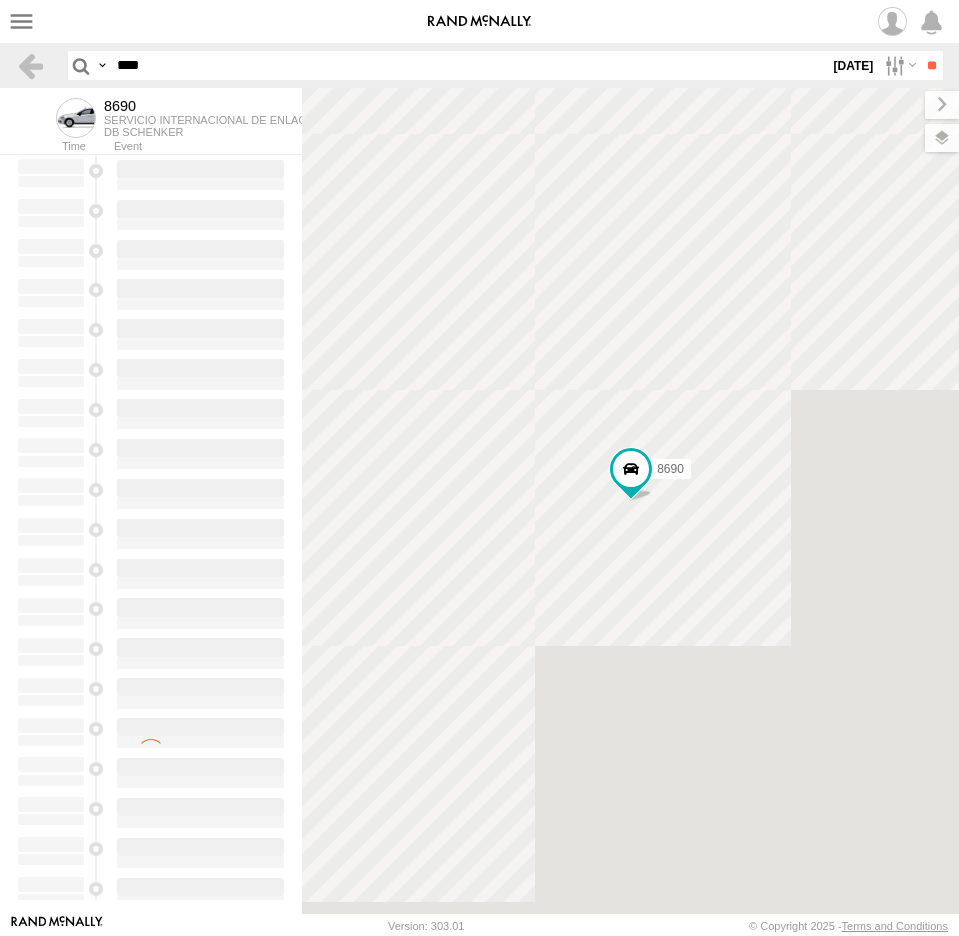 scroll, scrollTop: 0, scrollLeft: 0, axis: both 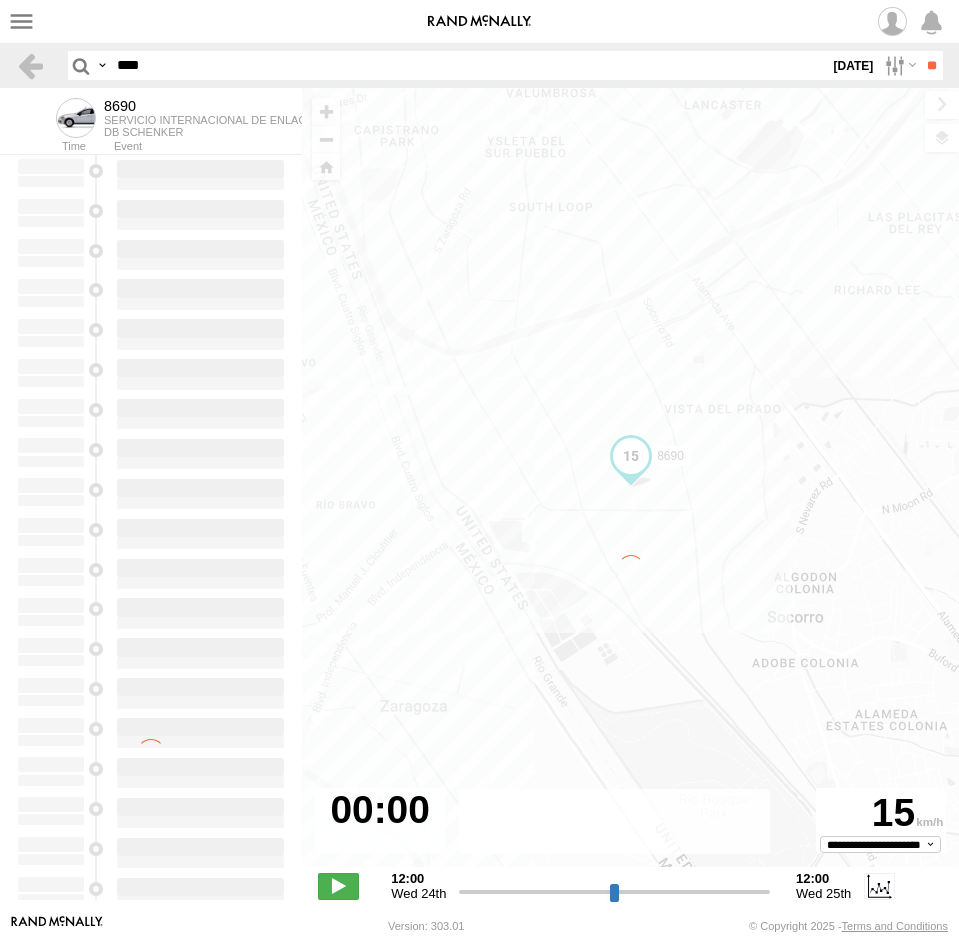 type on "**********" 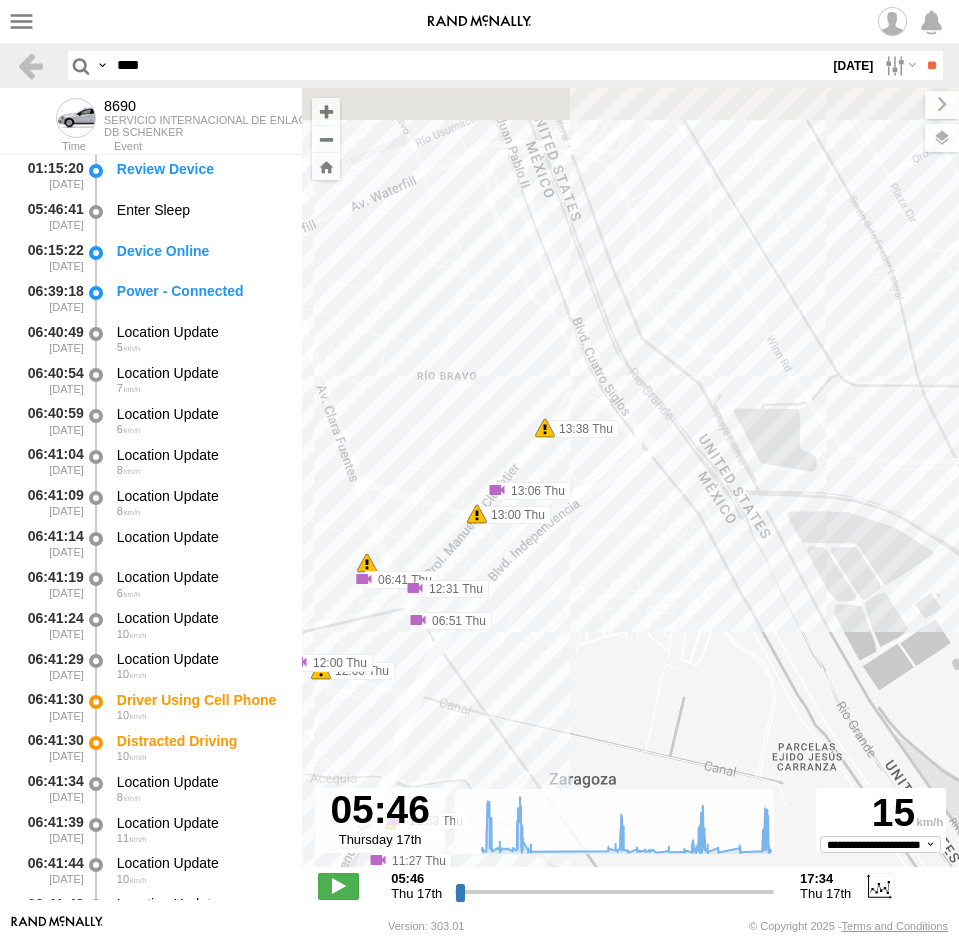 drag, startPoint x: 625, startPoint y: 389, endPoint x: 642, endPoint y: 590, distance: 201.71762 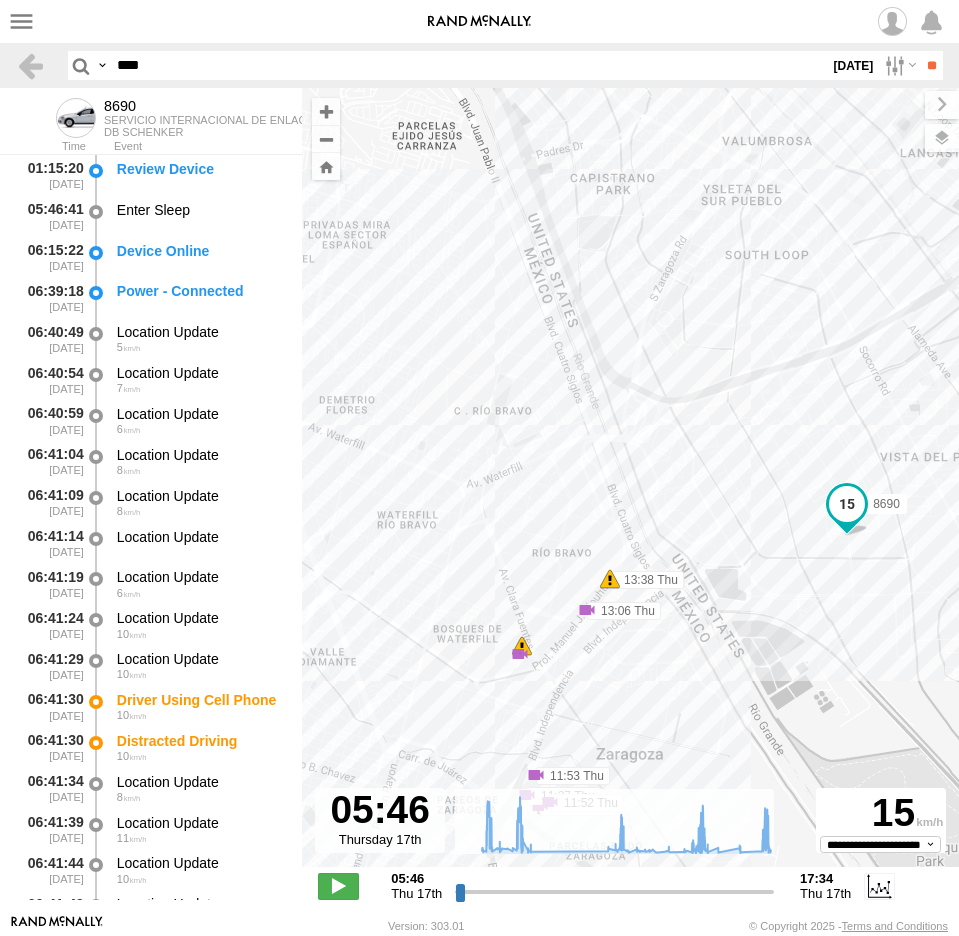 click at bounding box center (0, 0) 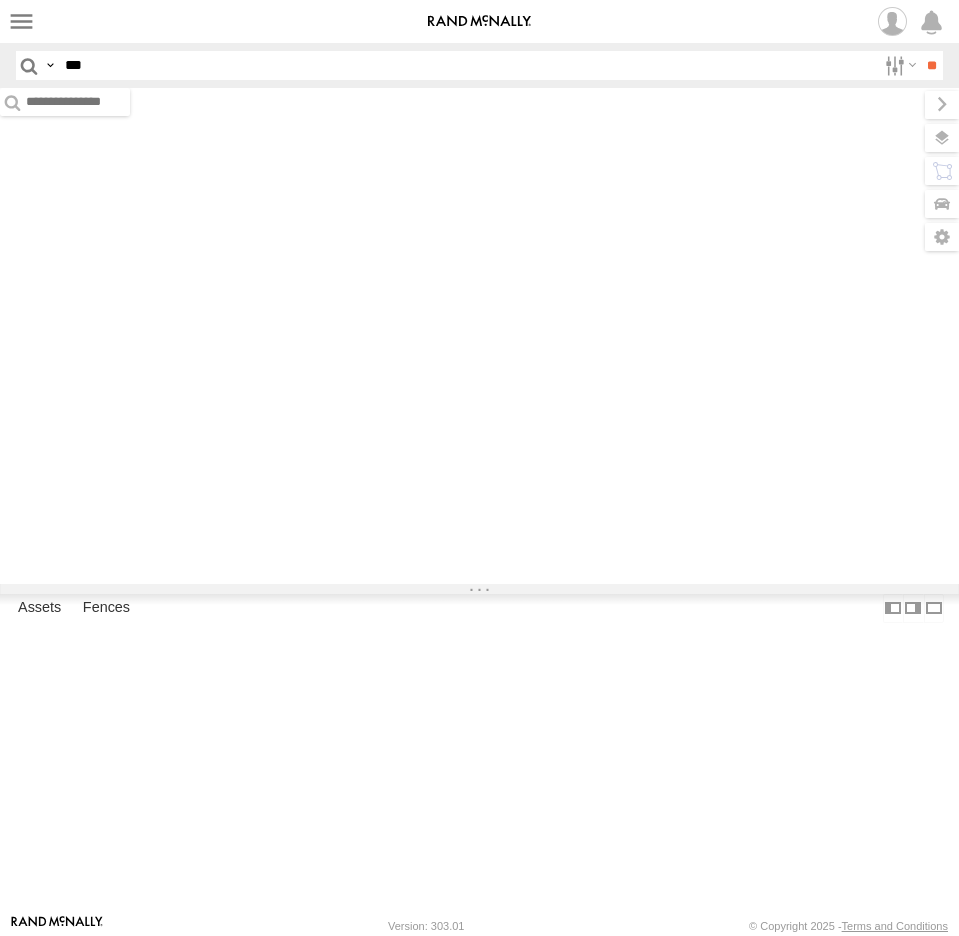 scroll, scrollTop: 0, scrollLeft: 0, axis: both 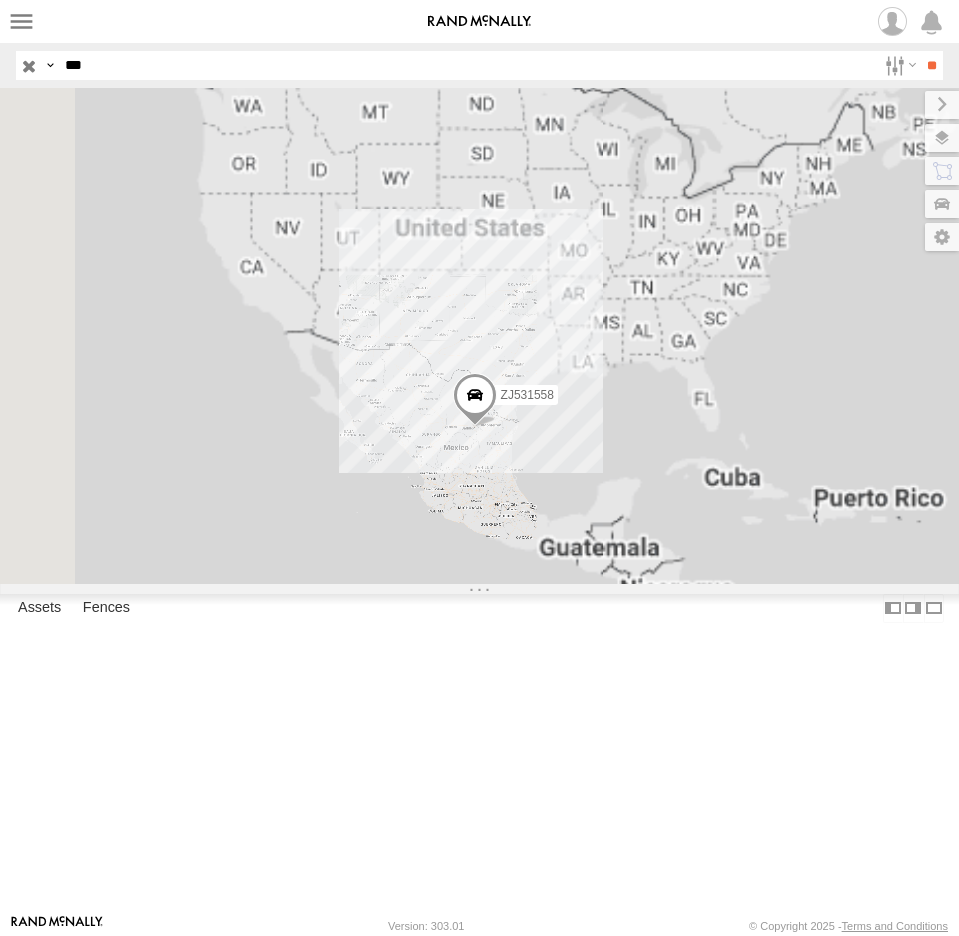 drag, startPoint x: 171, startPoint y: 72, endPoint x: -4, endPoint y: 76, distance: 175.04572 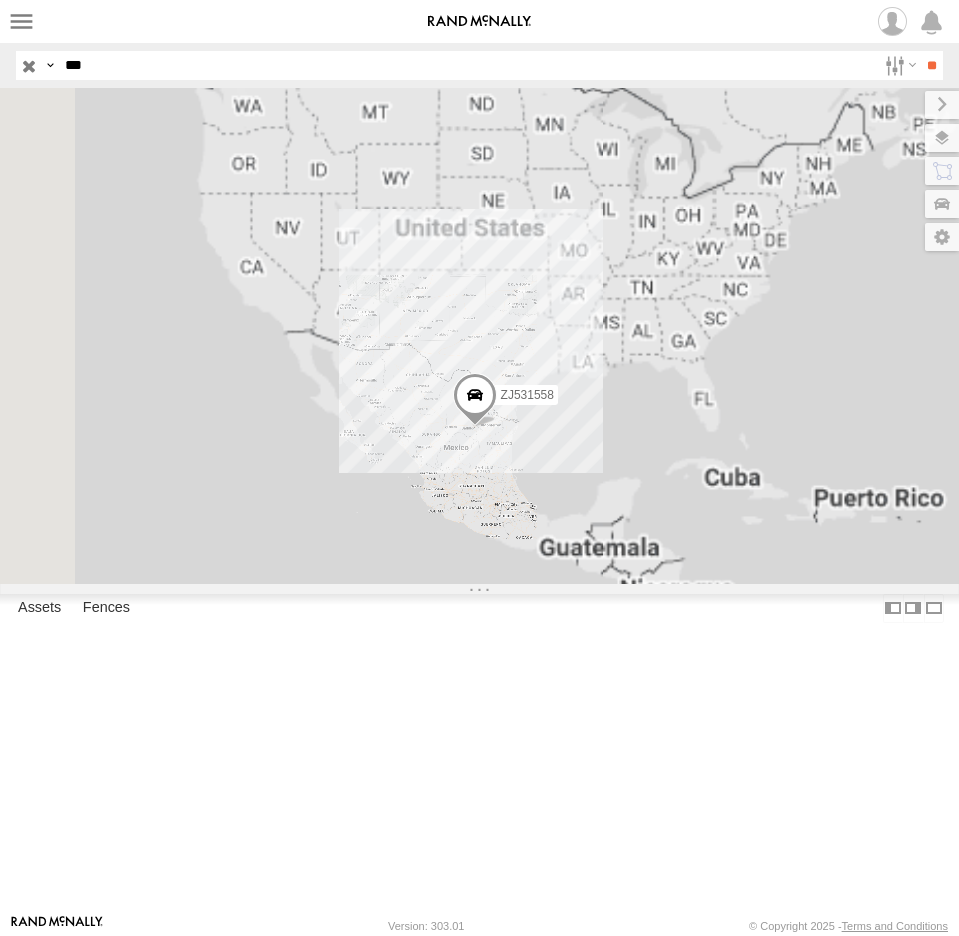 click 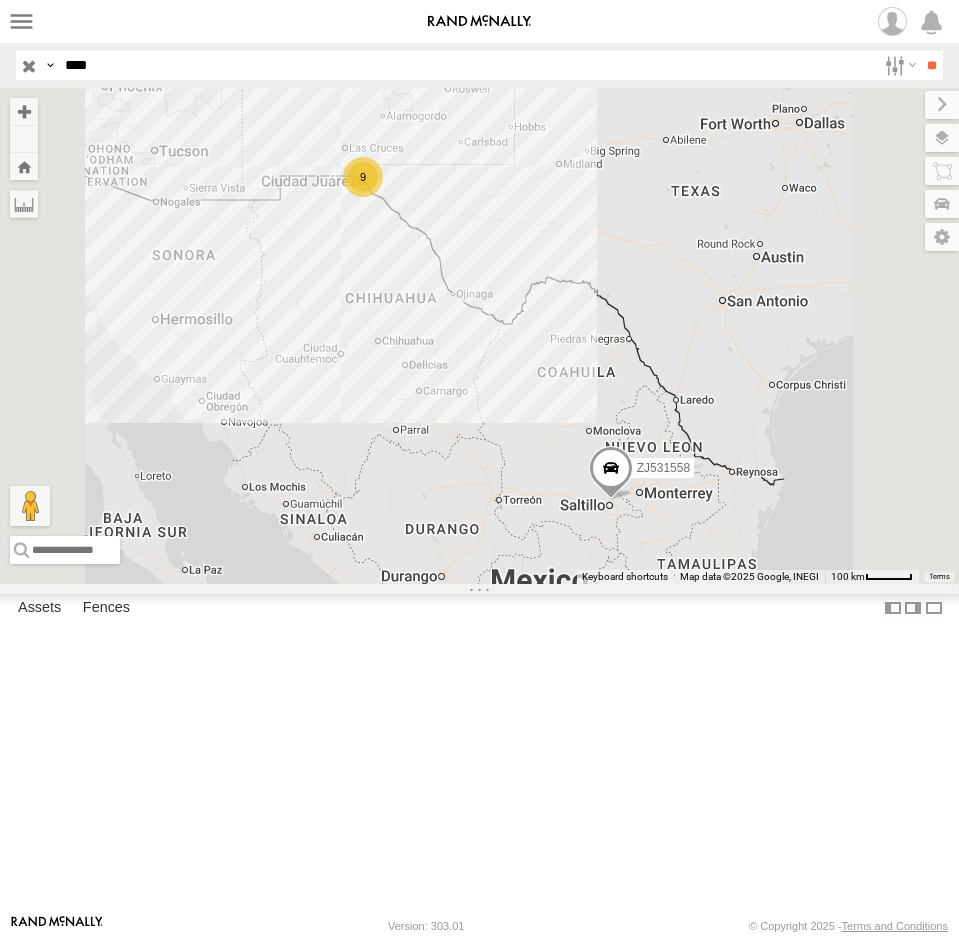 click on "**" at bounding box center [931, 65] 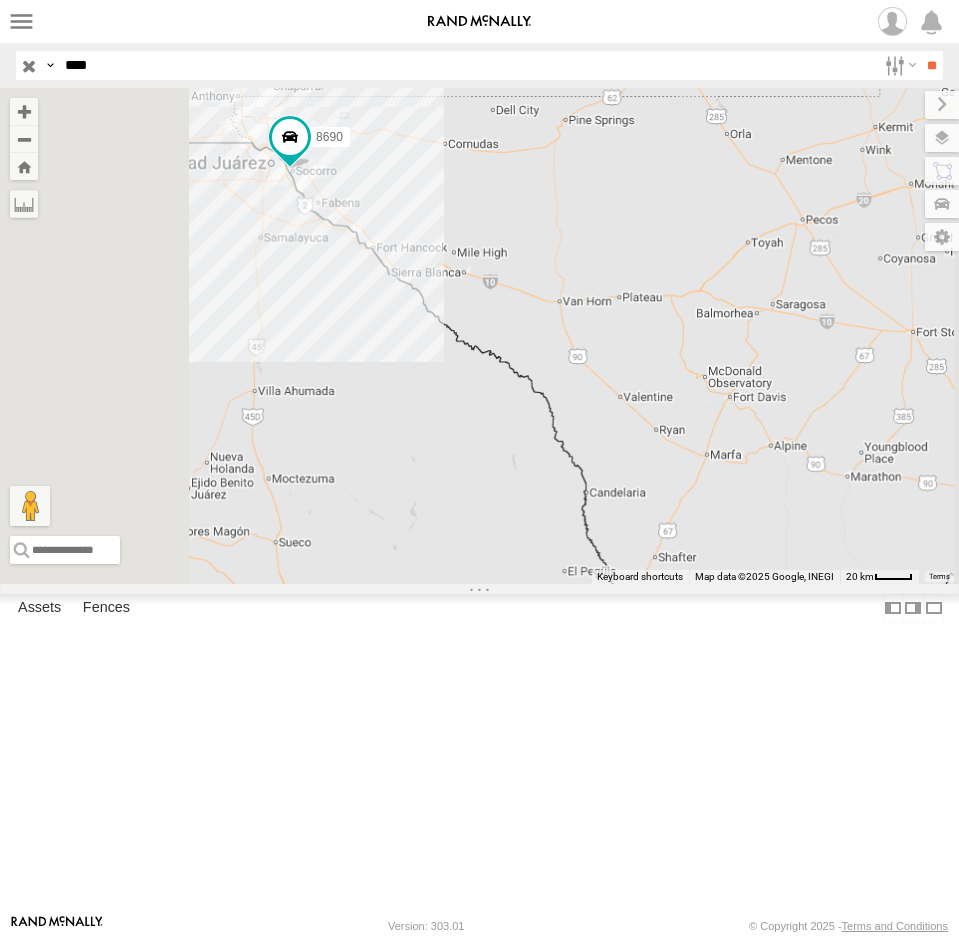 drag, startPoint x: 658, startPoint y: 378, endPoint x: 734, endPoint y: 377, distance: 76.00658 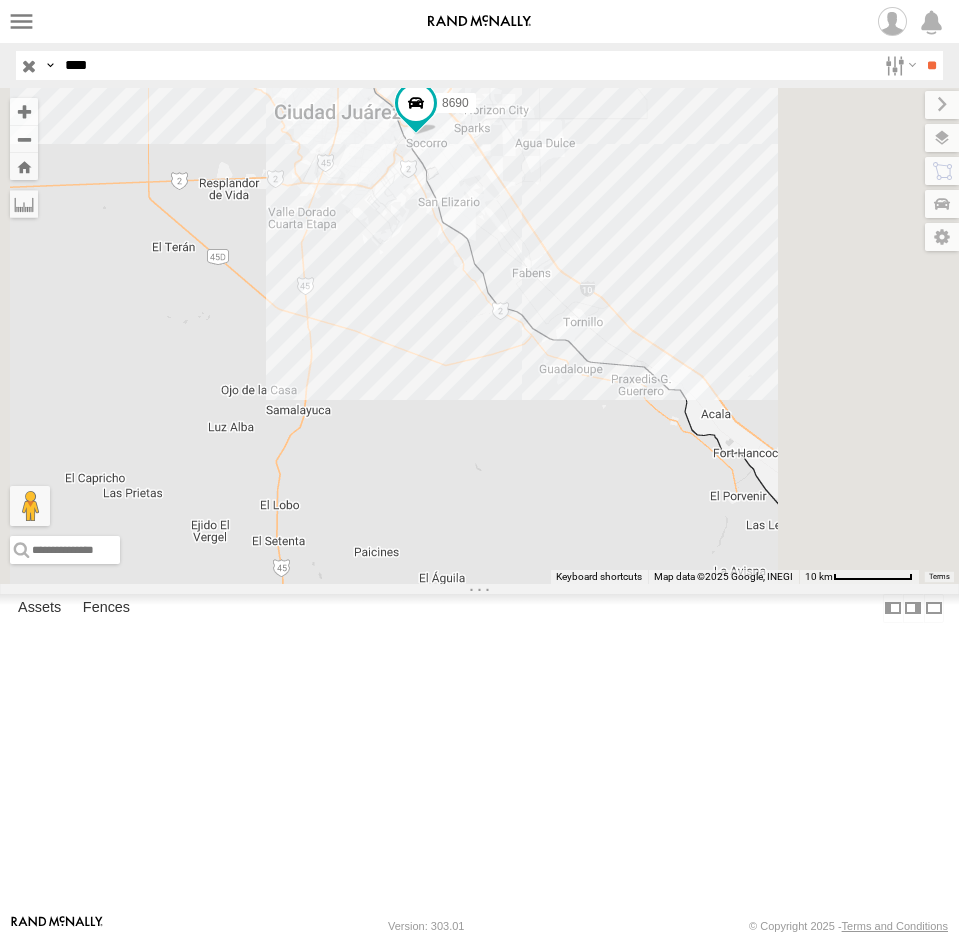 drag, startPoint x: 664, startPoint y: 317, endPoint x: 705, endPoint y: 380, distance: 75.16648 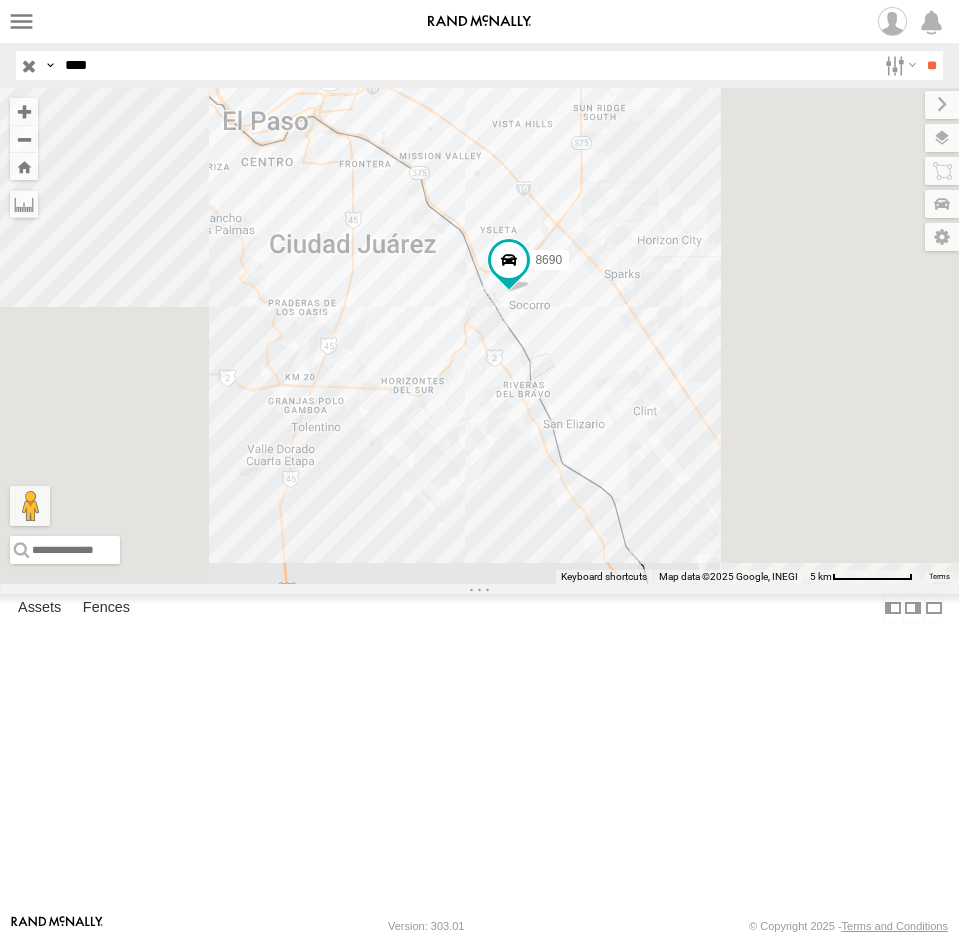 drag, startPoint x: 63, startPoint y: 62, endPoint x: -35, endPoint y: 78, distance: 99.29753 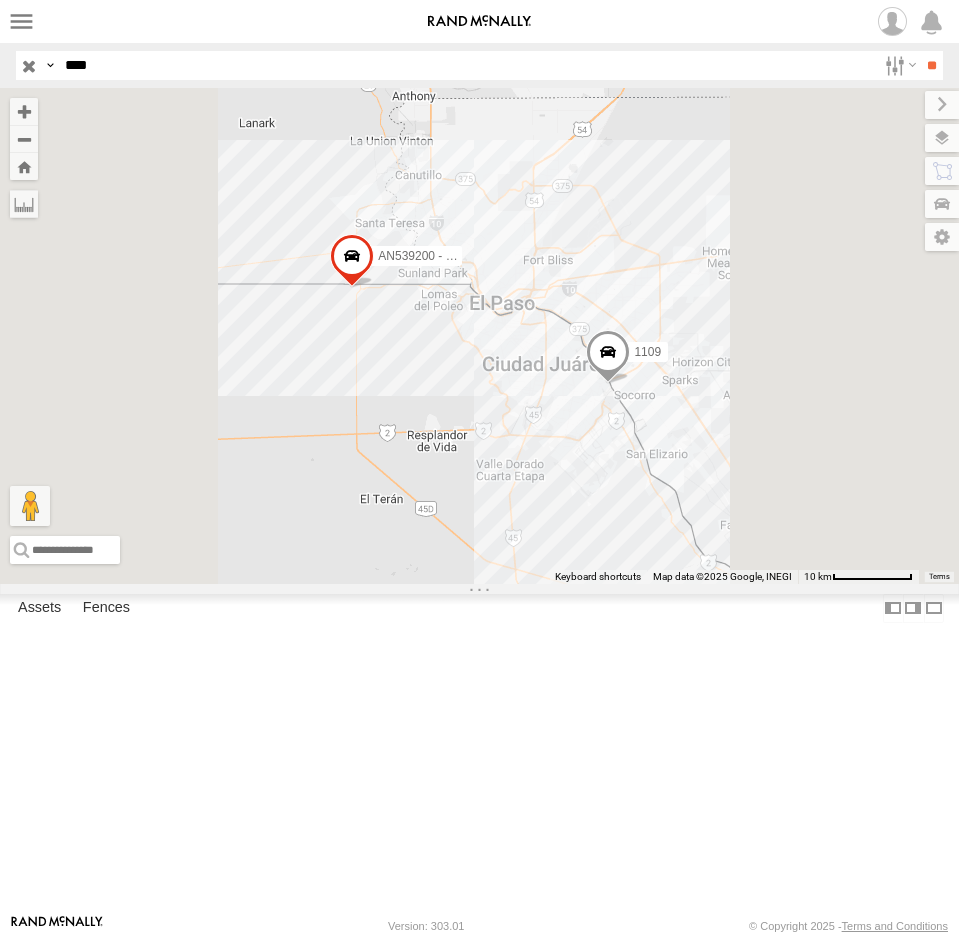 click on "1109" at bounding box center (0, 0) 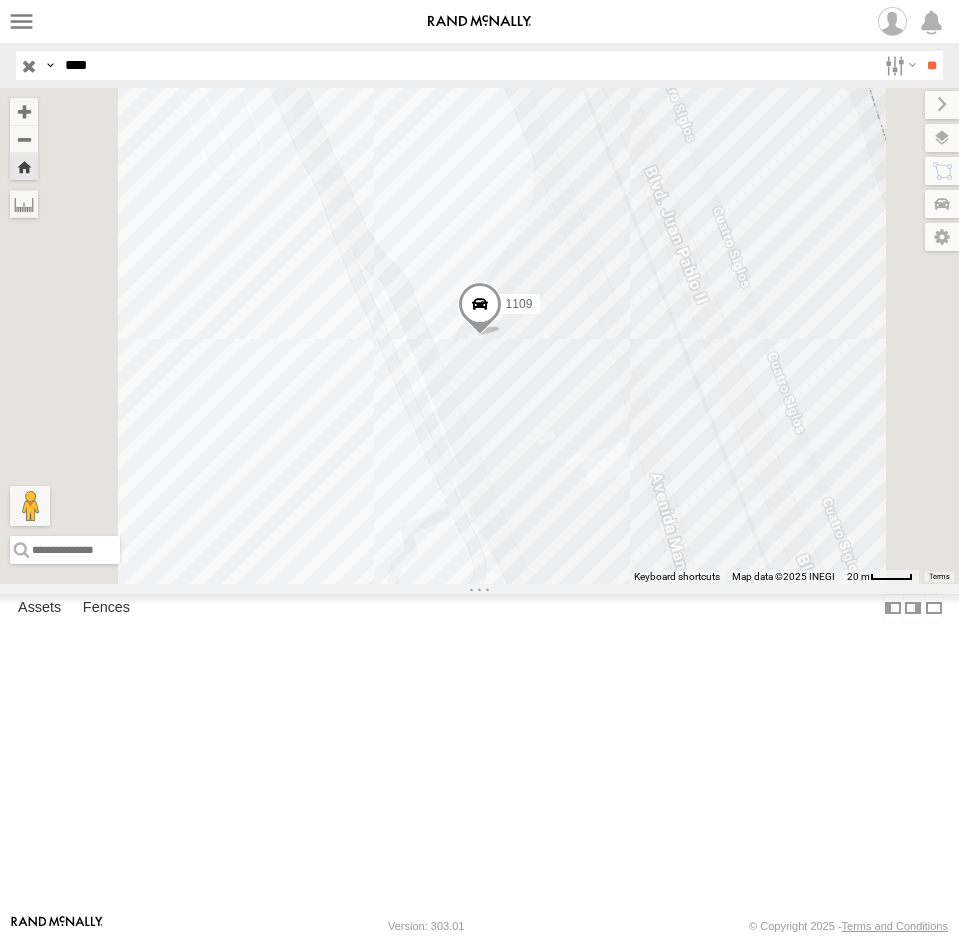 drag, startPoint x: 116, startPoint y: 61, endPoint x: 12, endPoint y: 73, distance: 104.69002 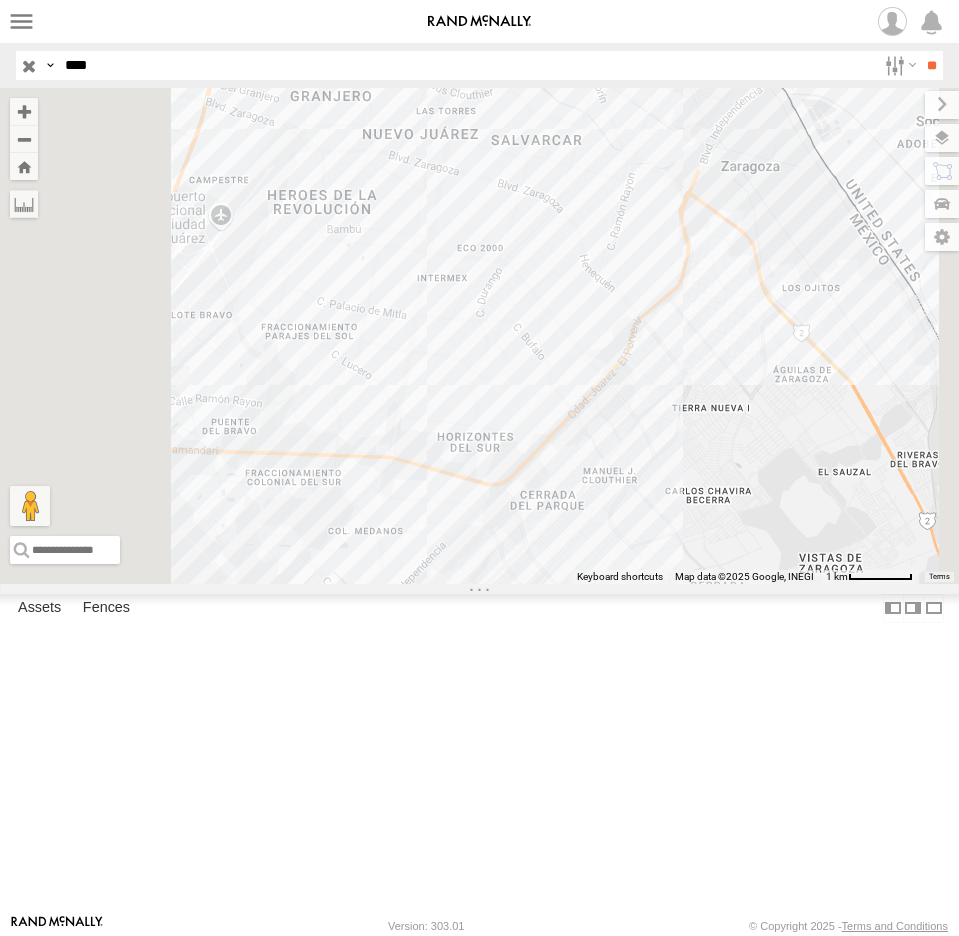 click on "FLEX NORTE" at bounding box center [0, 0] 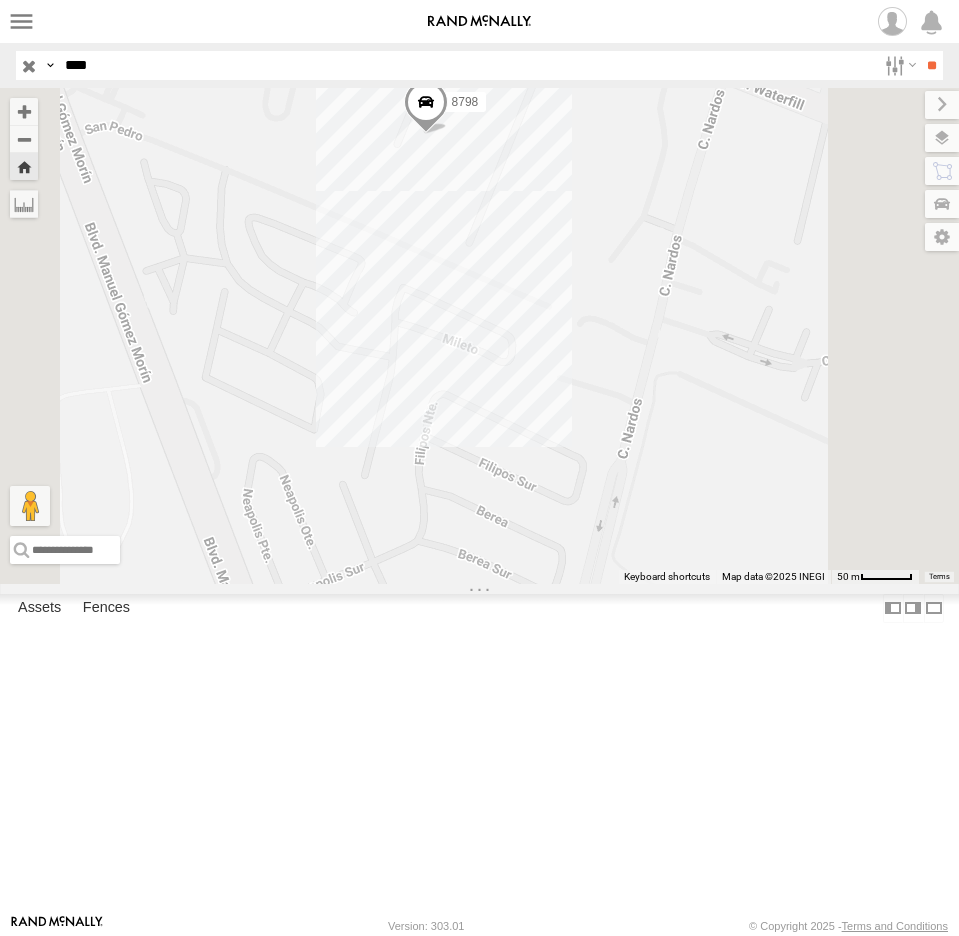 drag, startPoint x: 761, startPoint y: 439, endPoint x: 662, endPoint y: 440, distance: 99.00505 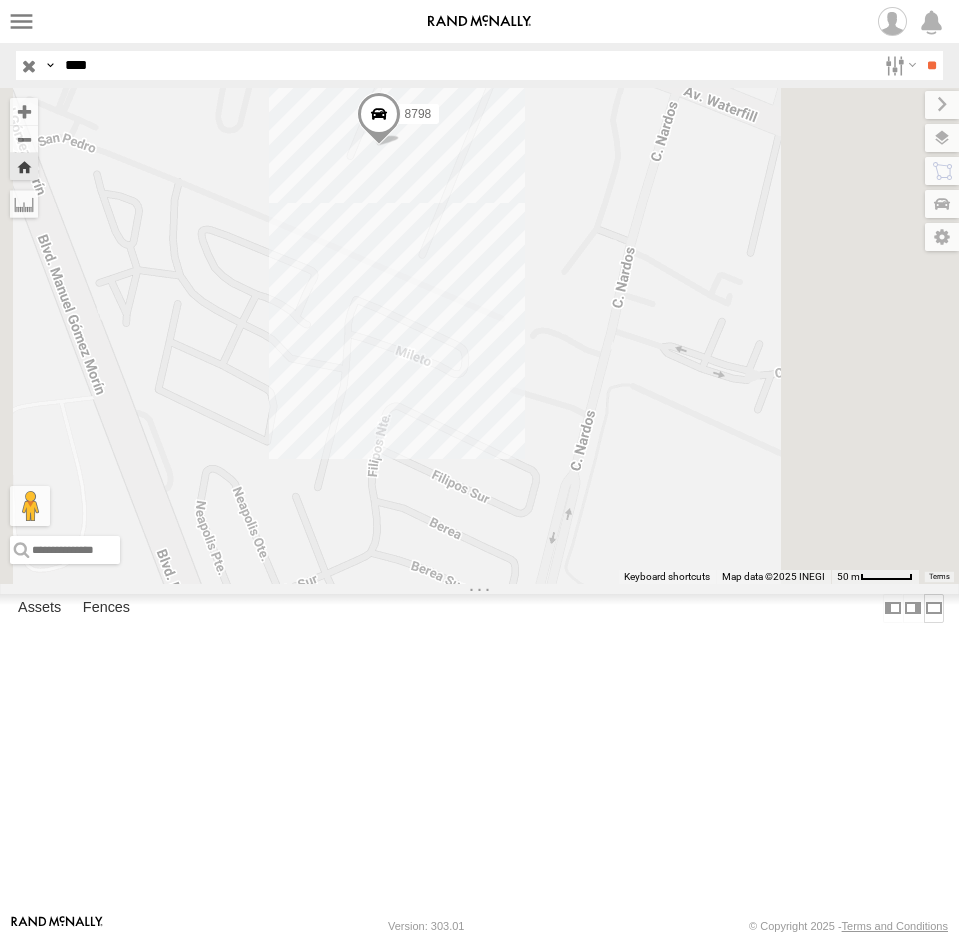 click at bounding box center (934, 608) 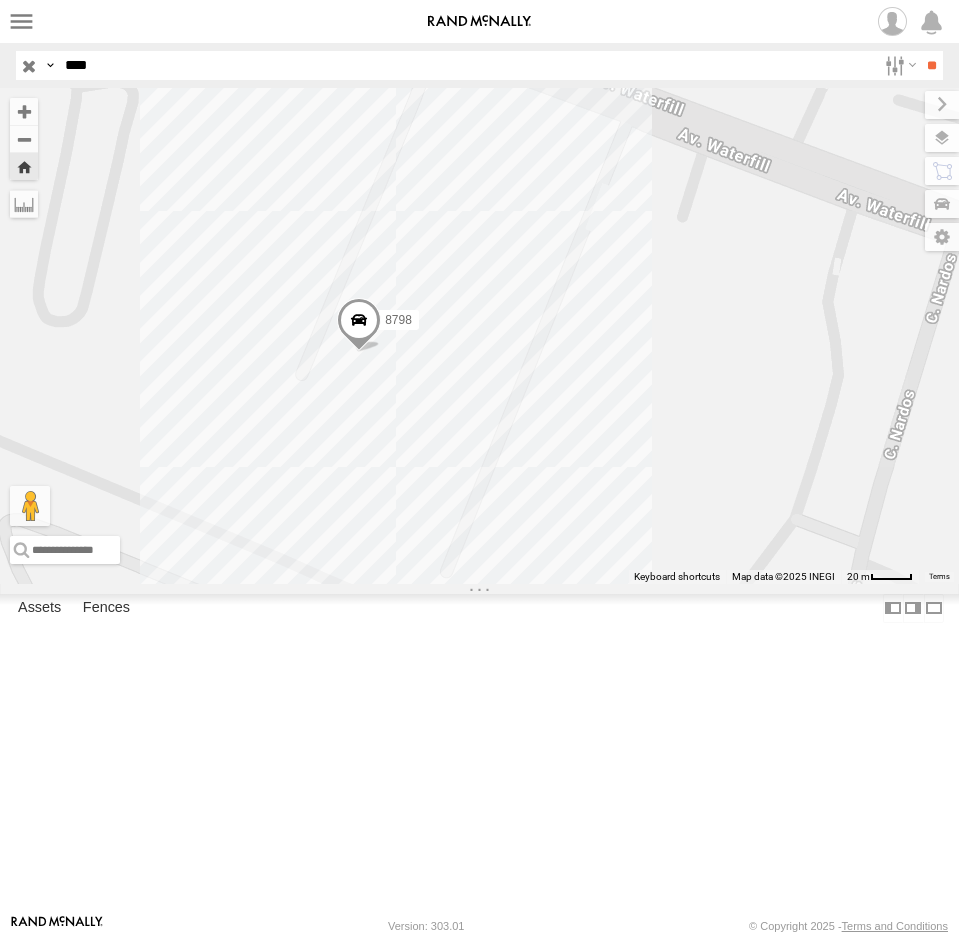 click at bounding box center (359, 325) 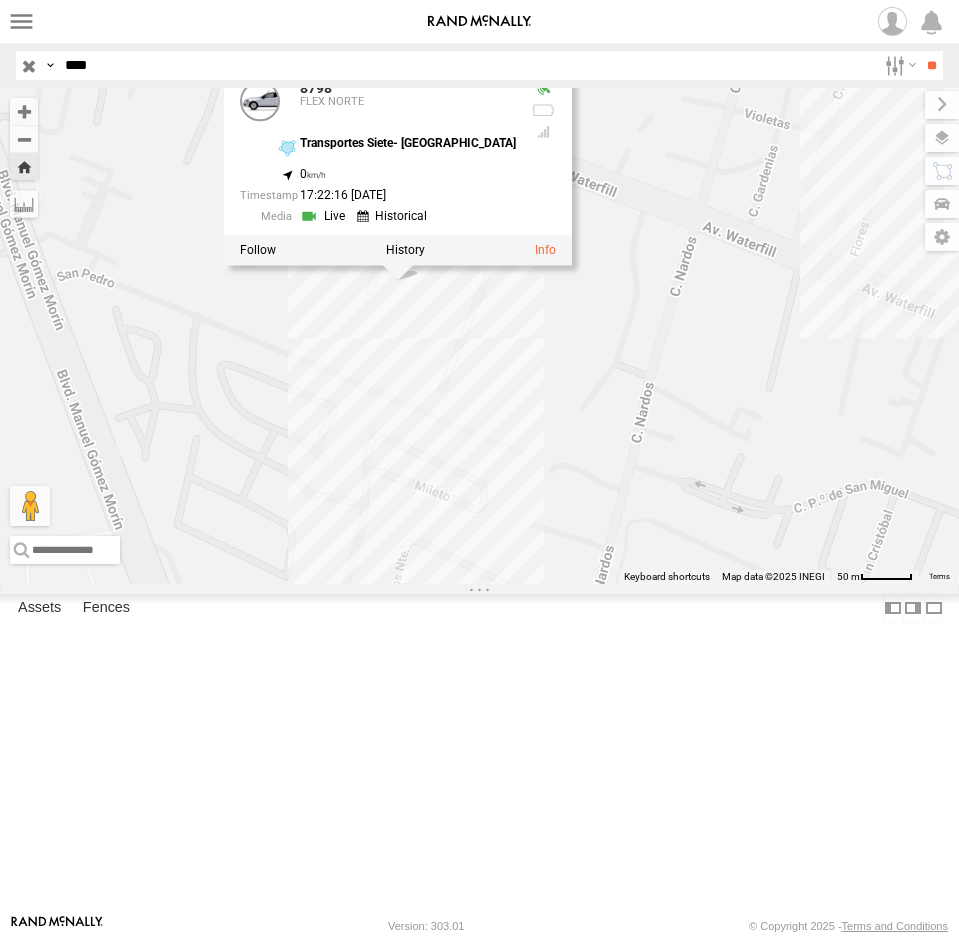 drag, startPoint x: 133, startPoint y: 69, endPoint x: -31, endPoint y: 71, distance: 164.01219 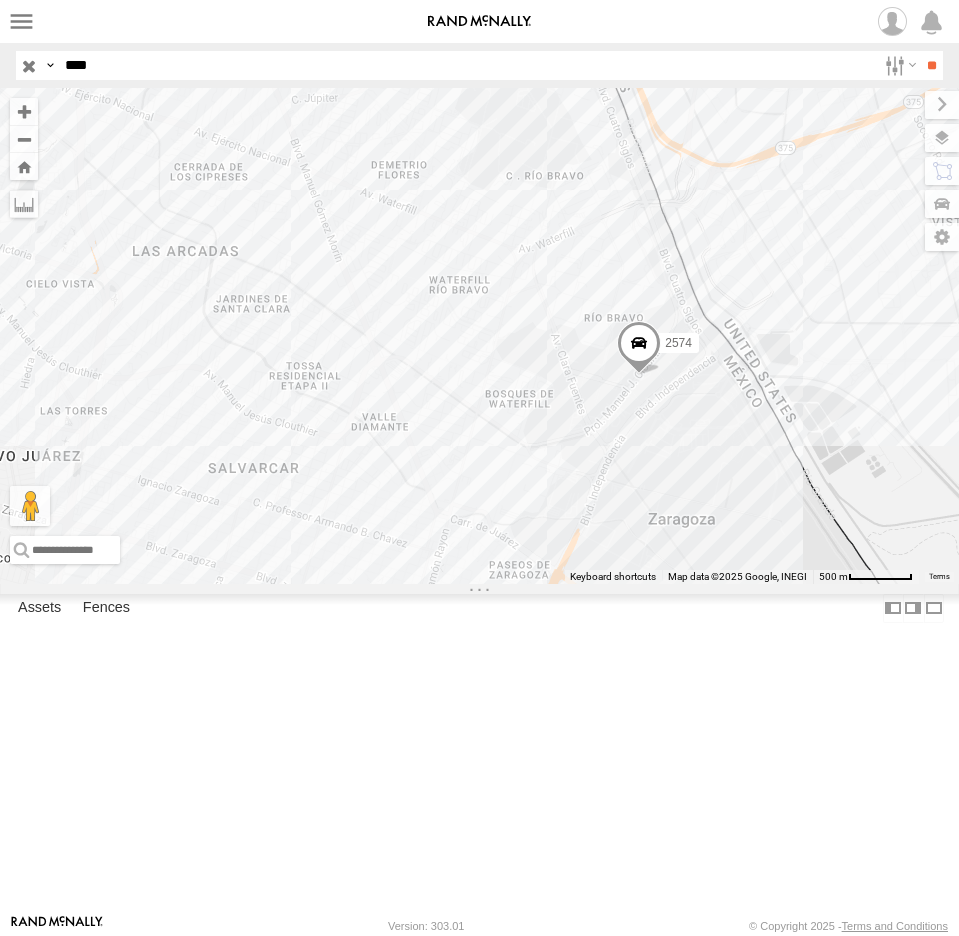 drag, startPoint x: 509, startPoint y: 371, endPoint x: 681, endPoint y: 415, distance: 177.53873 